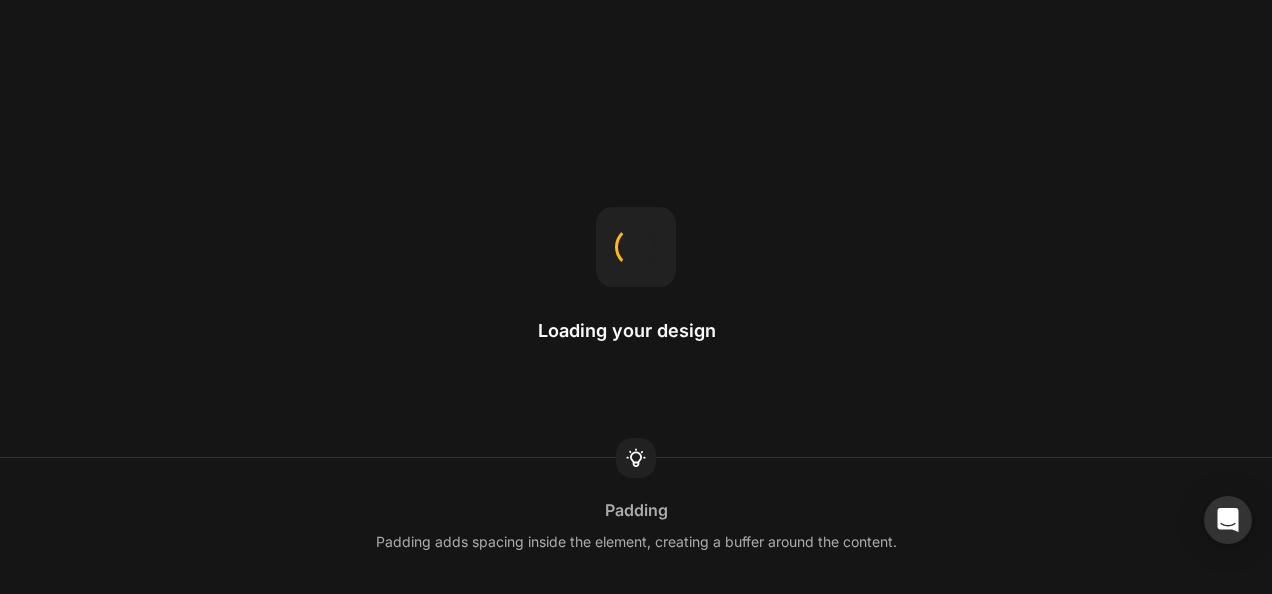 scroll, scrollTop: 0, scrollLeft: 0, axis: both 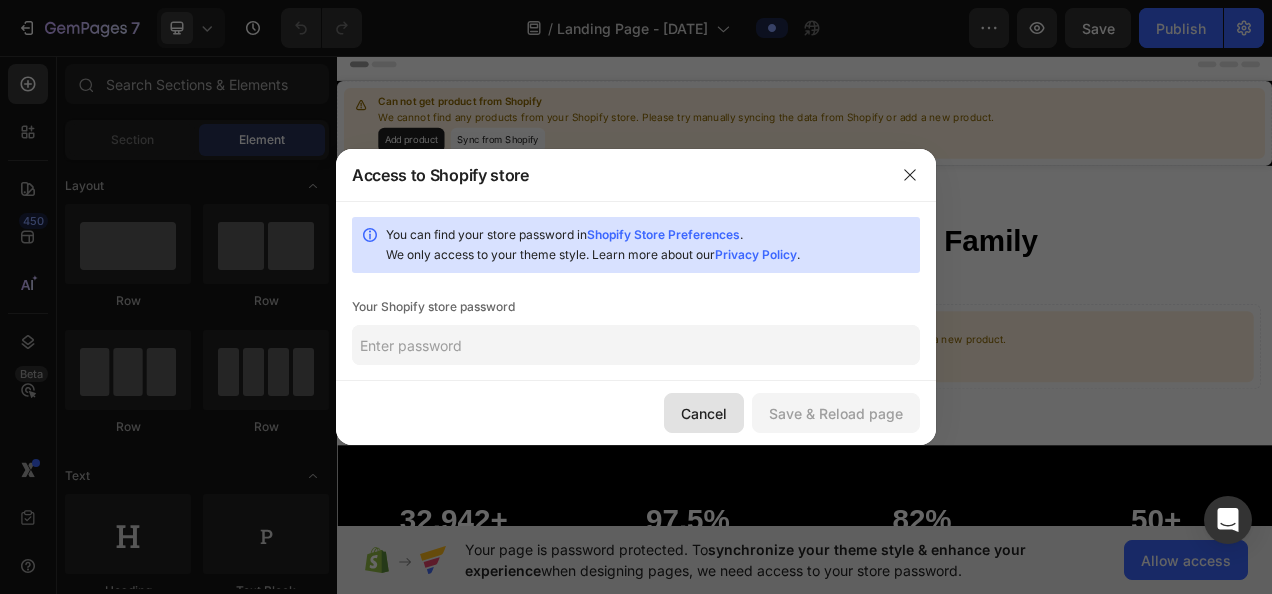 click on "Cancel" at bounding box center [704, 413] 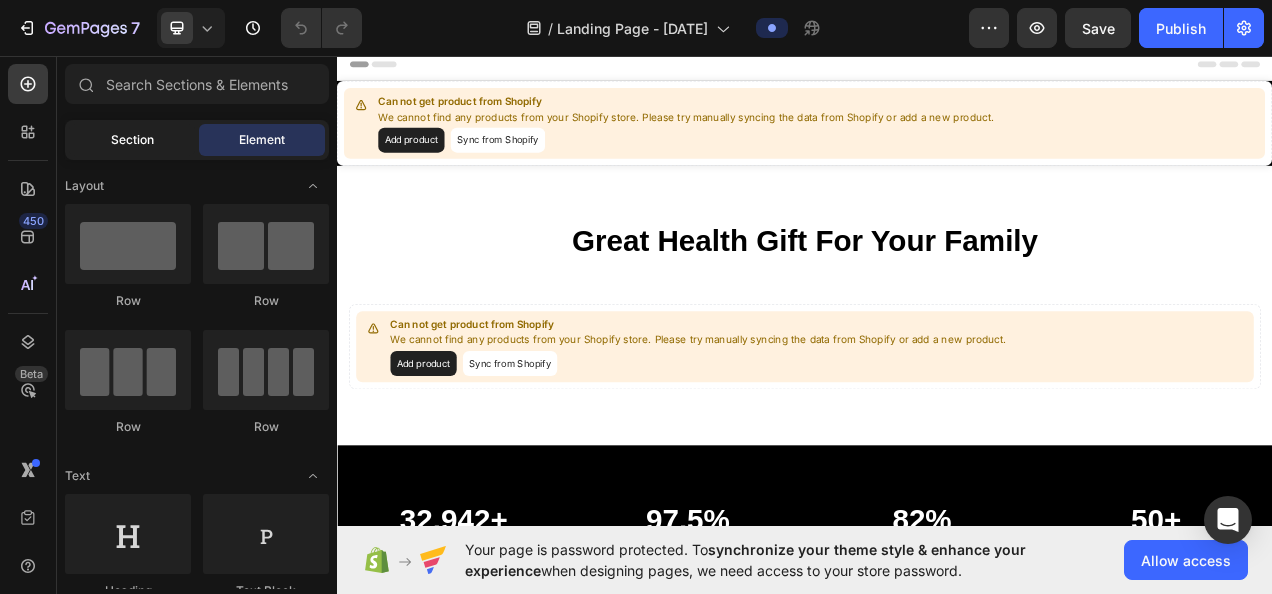 click on "Section" at bounding box center (132, 140) 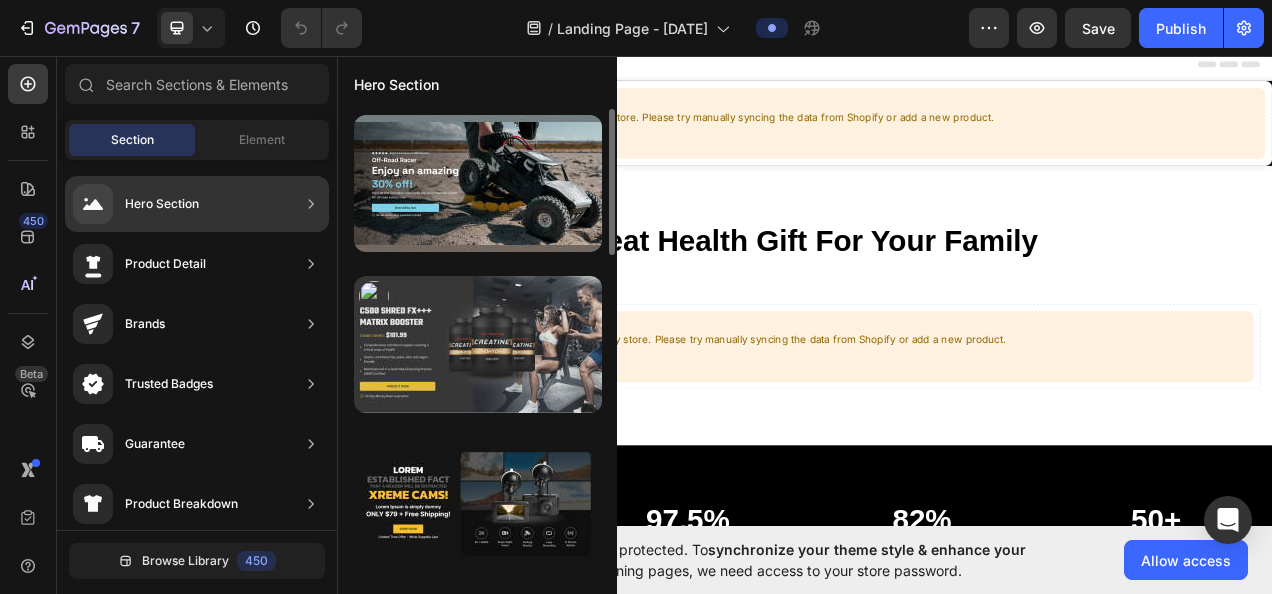 click at bounding box center [478, 344] 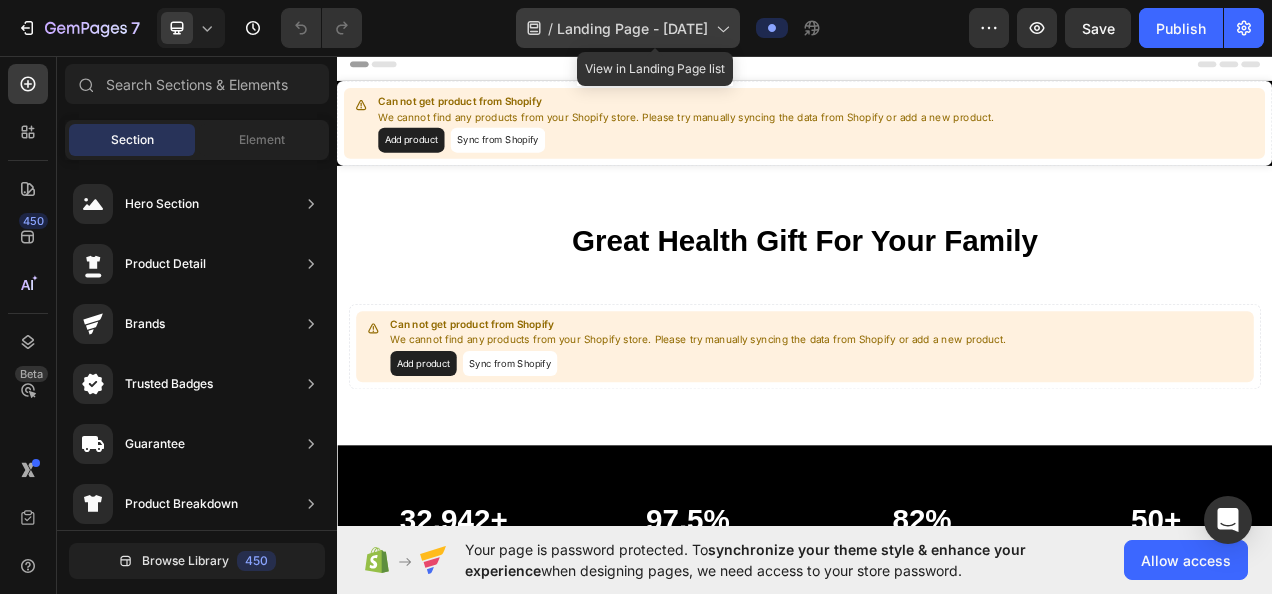 click on "Landing Page - [DATE]" at bounding box center [632, 28] 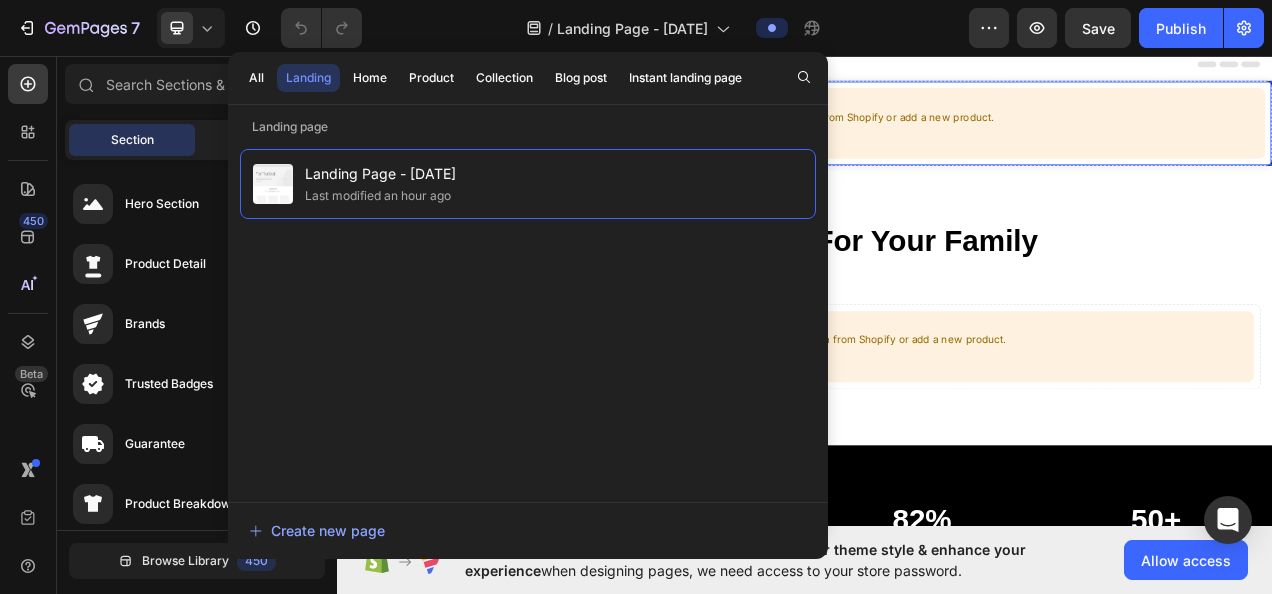 click on "Add product Sync from Shopify" at bounding box center (785, 165) 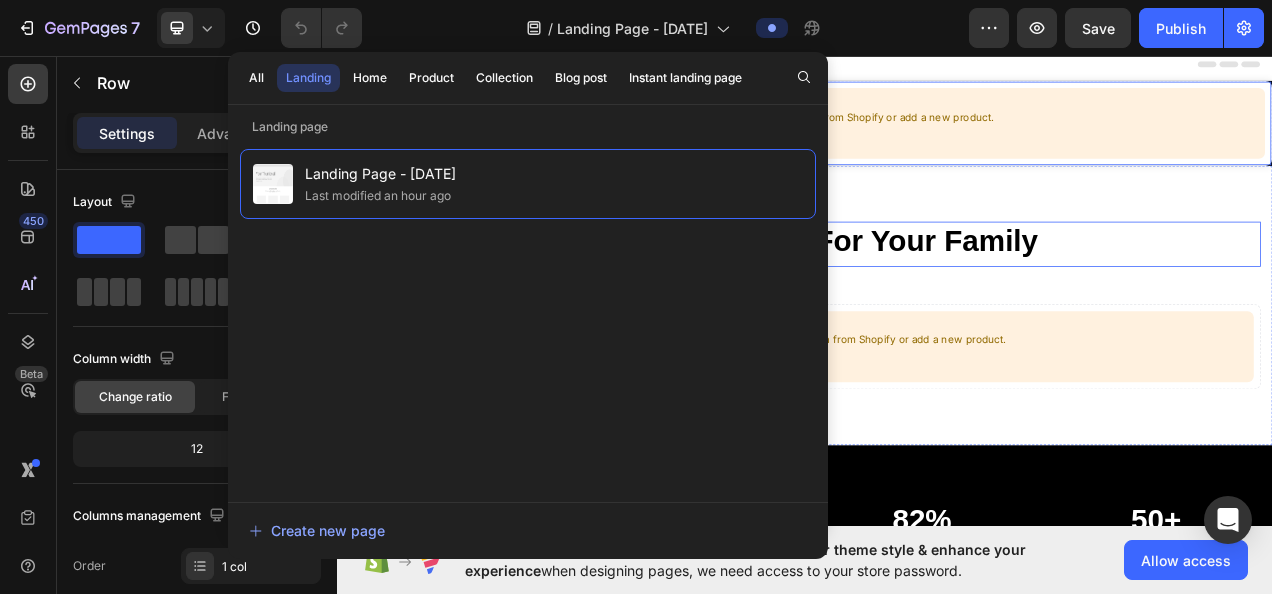 click on "Great Health Gift For Your Family Heading" at bounding box center (937, 299) 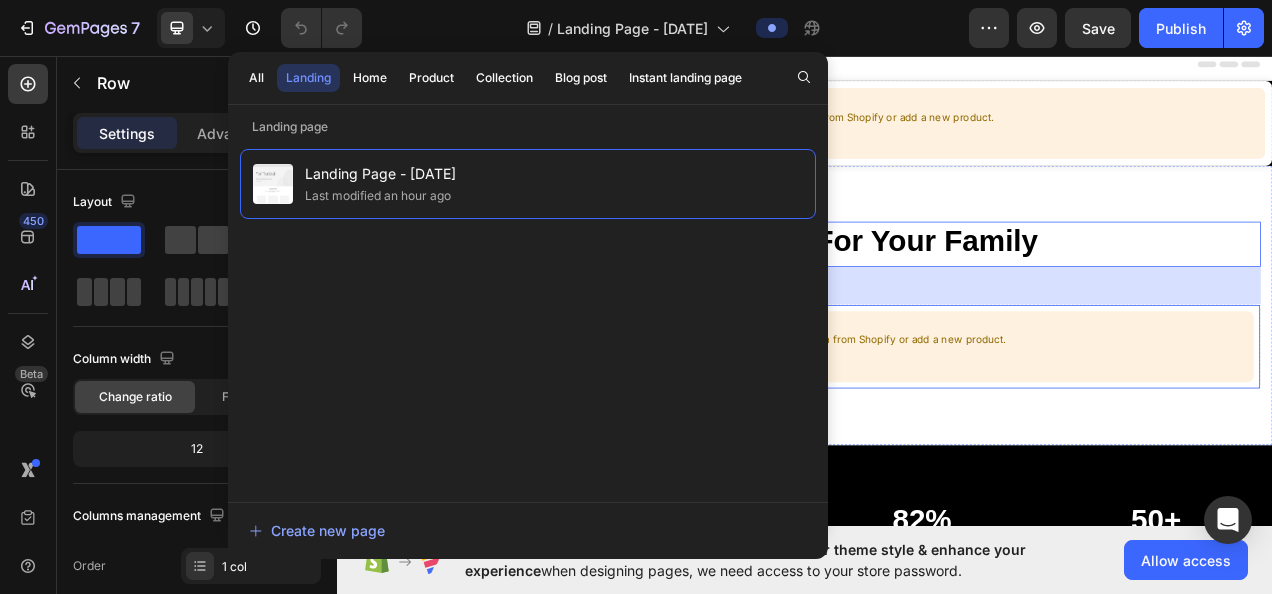 click on "Great Health Gift For Your Family Heading Row   48 Can not get product from Shopify We cannot find any products from your Shopify store. Please try manually syncing the data from Shopify or add a new product.   Add product Sync from Shopify Product Section 2" at bounding box center [937, 377] 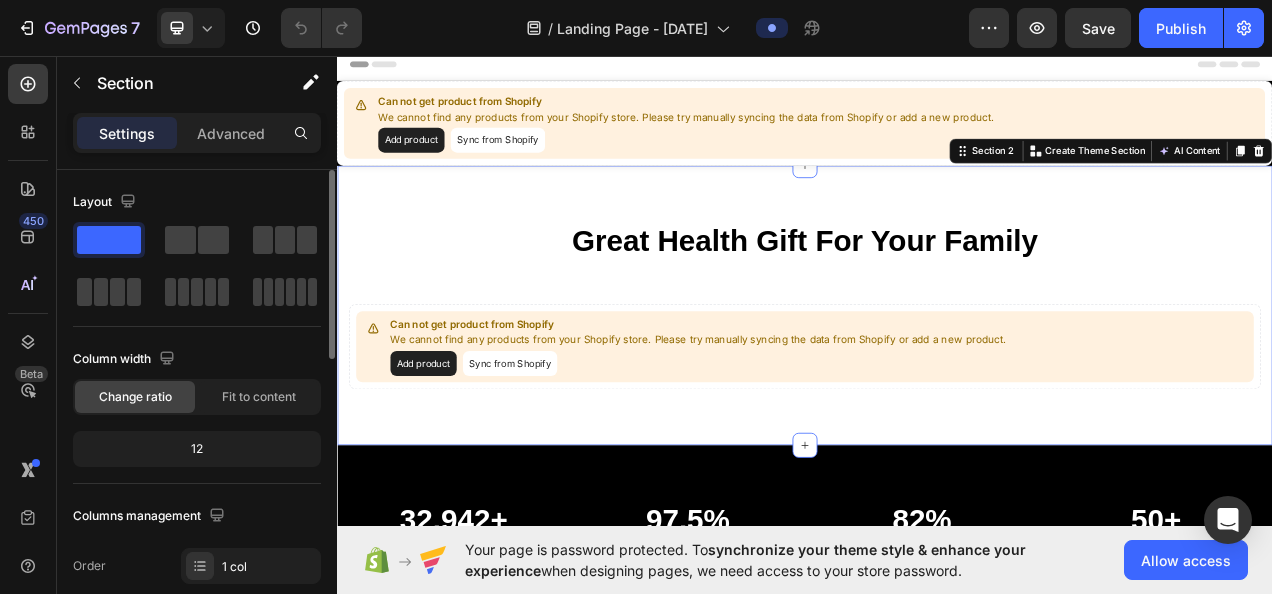 click on "Layout" at bounding box center (197, 202) 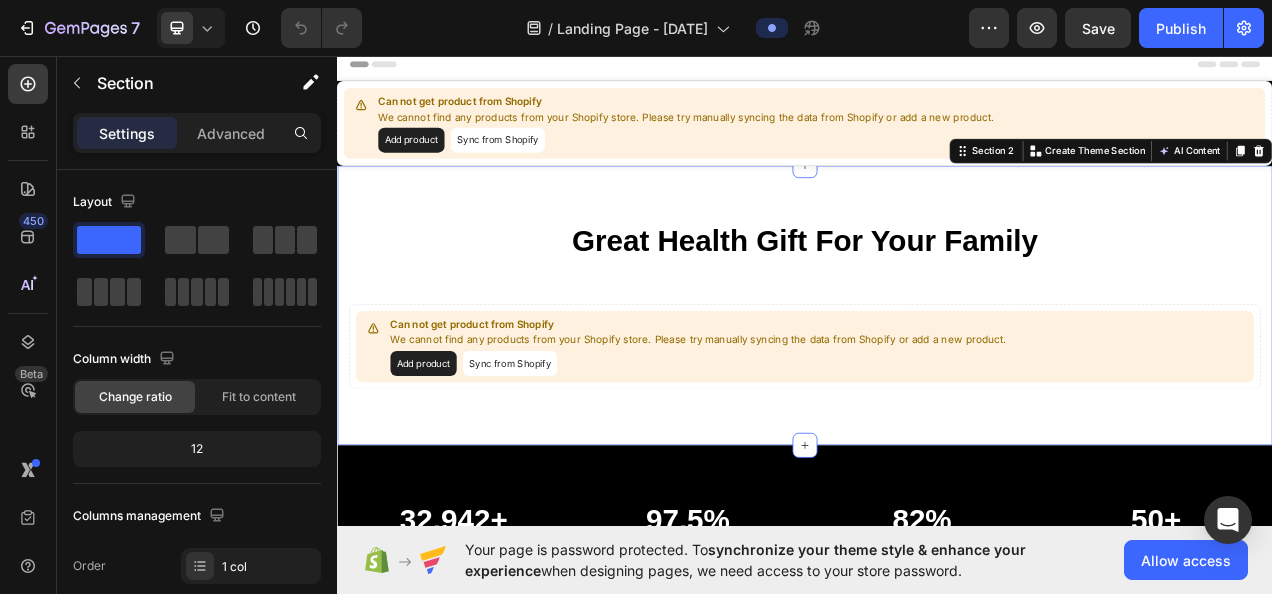 click on "Settings Advanced" at bounding box center [197, 133] 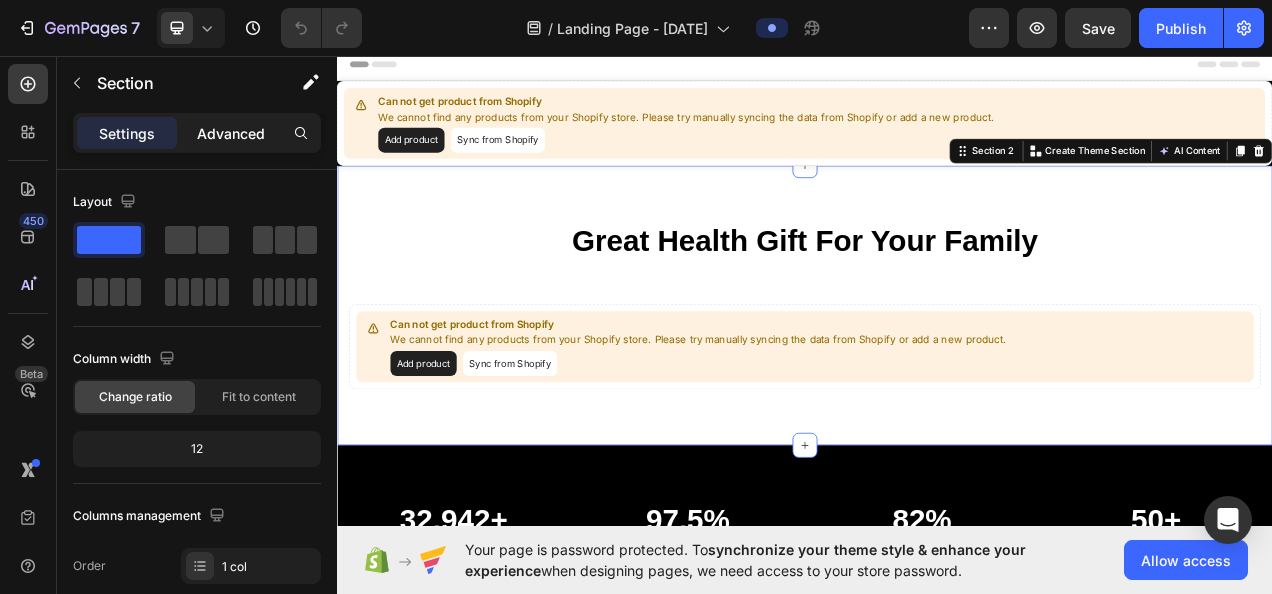 click on "Advanced" at bounding box center [231, 133] 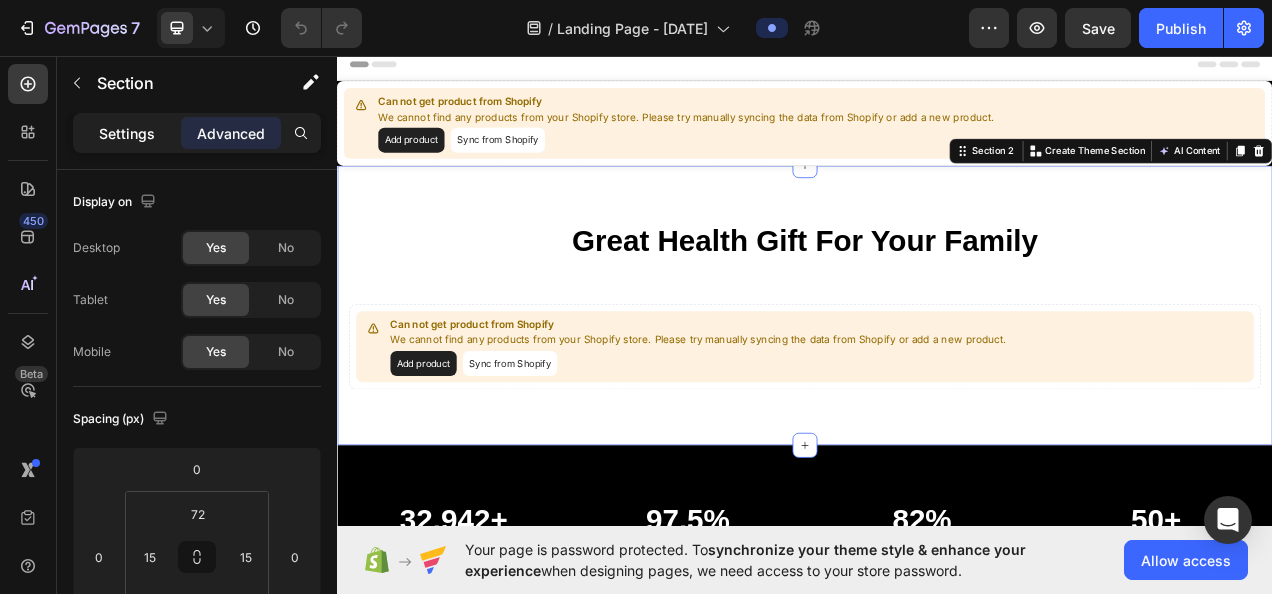 click on "Settings" at bounding box center (127, 133) 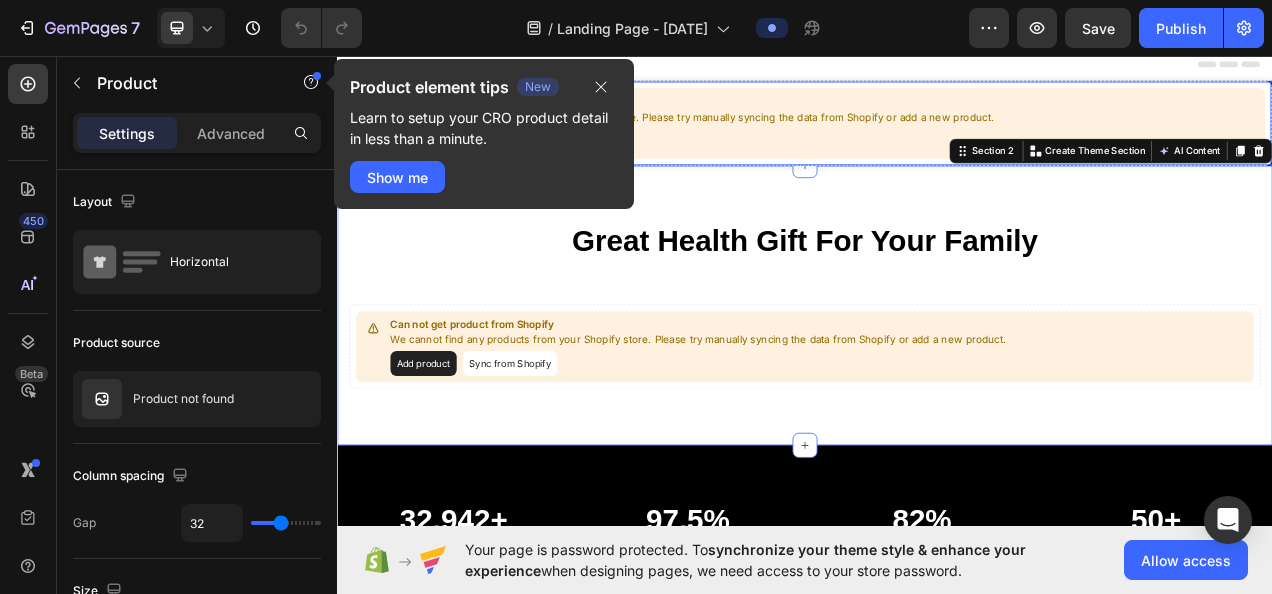 click on "Add product" at bounding box center (432, 165) 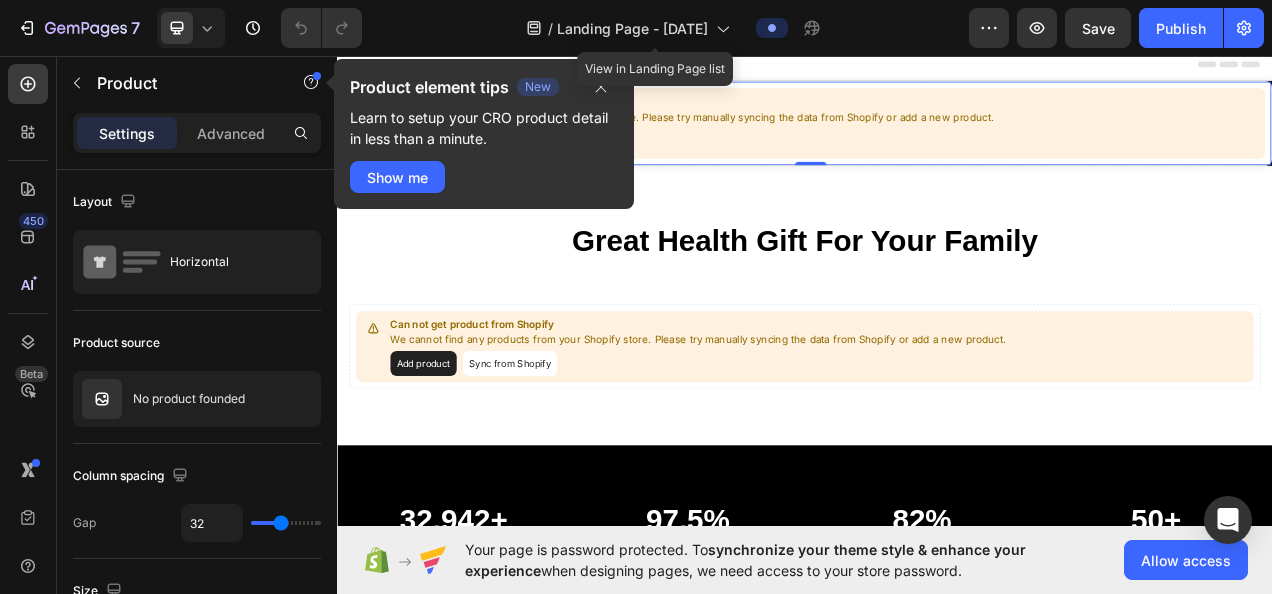 drag, startPoint x: 764, startPoint y: 274, endPoint x: 660, endPoint y: 237, distance: 110.38569 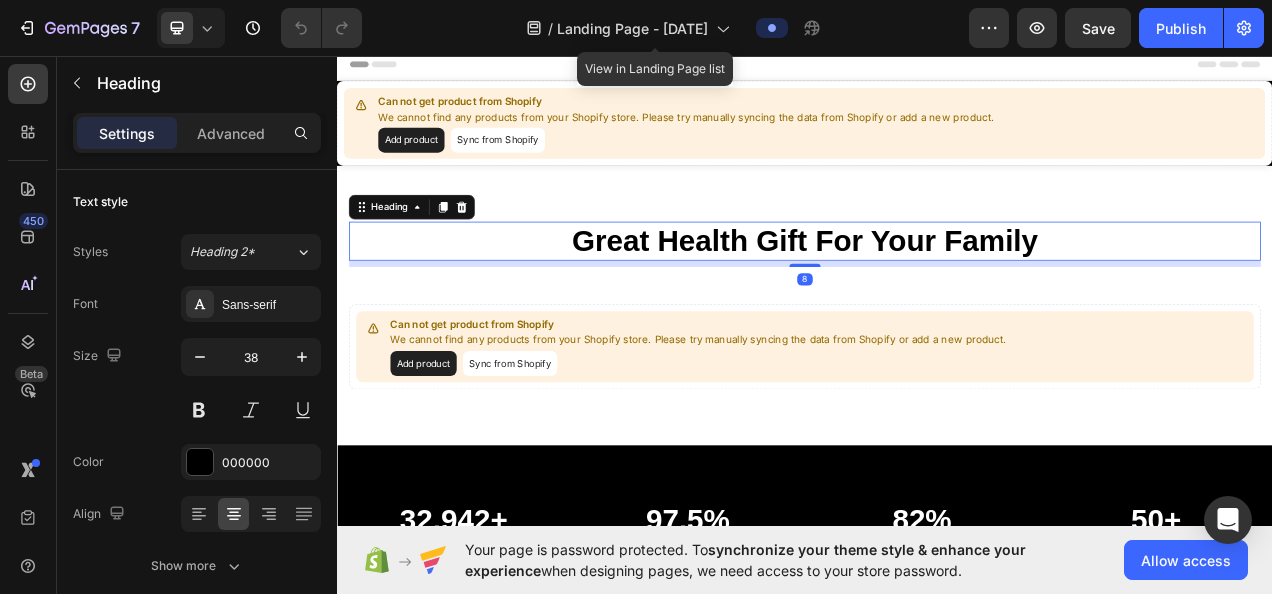 click on "Great Health Gift For Your Family" at bounding box center [937, 295] 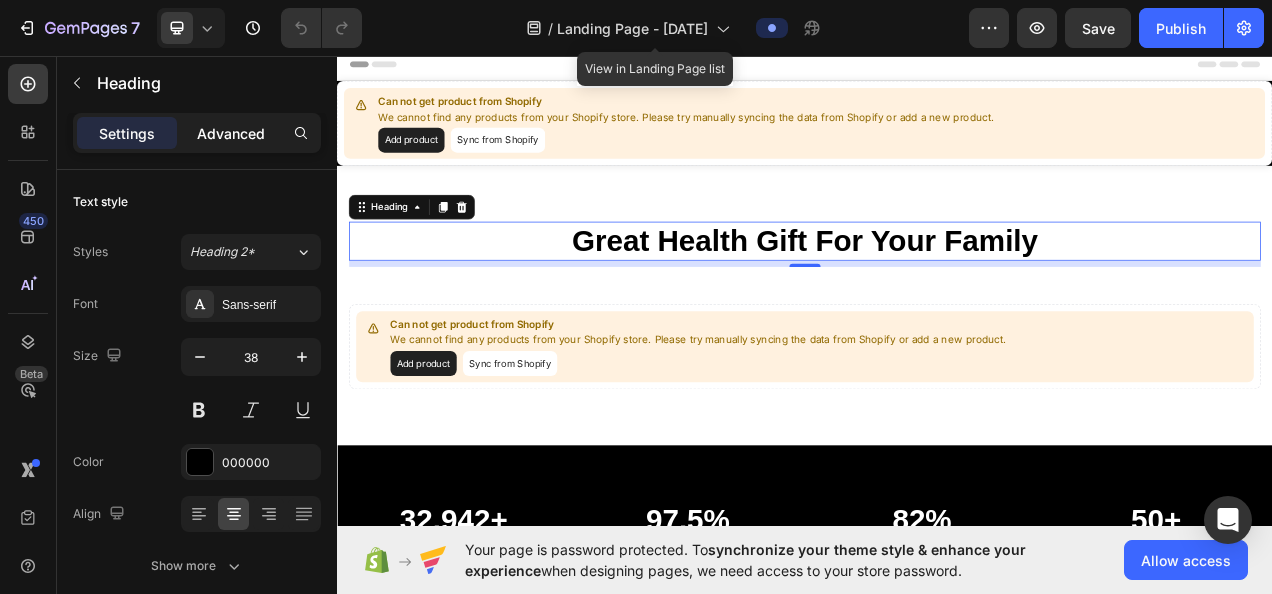 click on "Advanced" 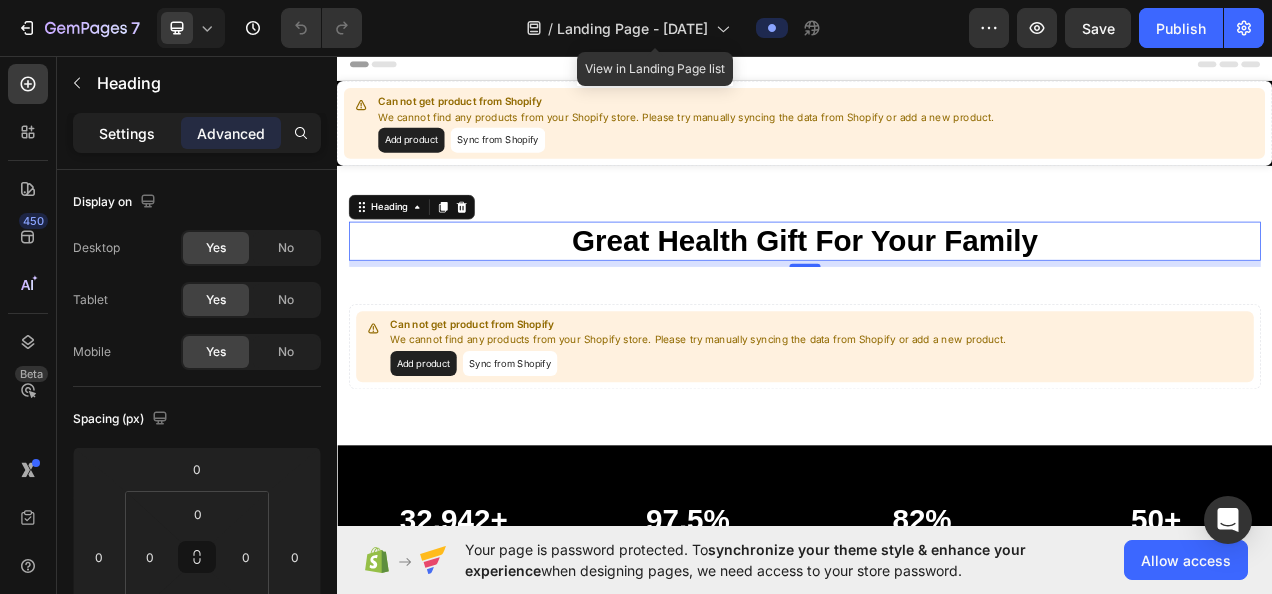 click on "Settings" at bounding box center [127, 133] 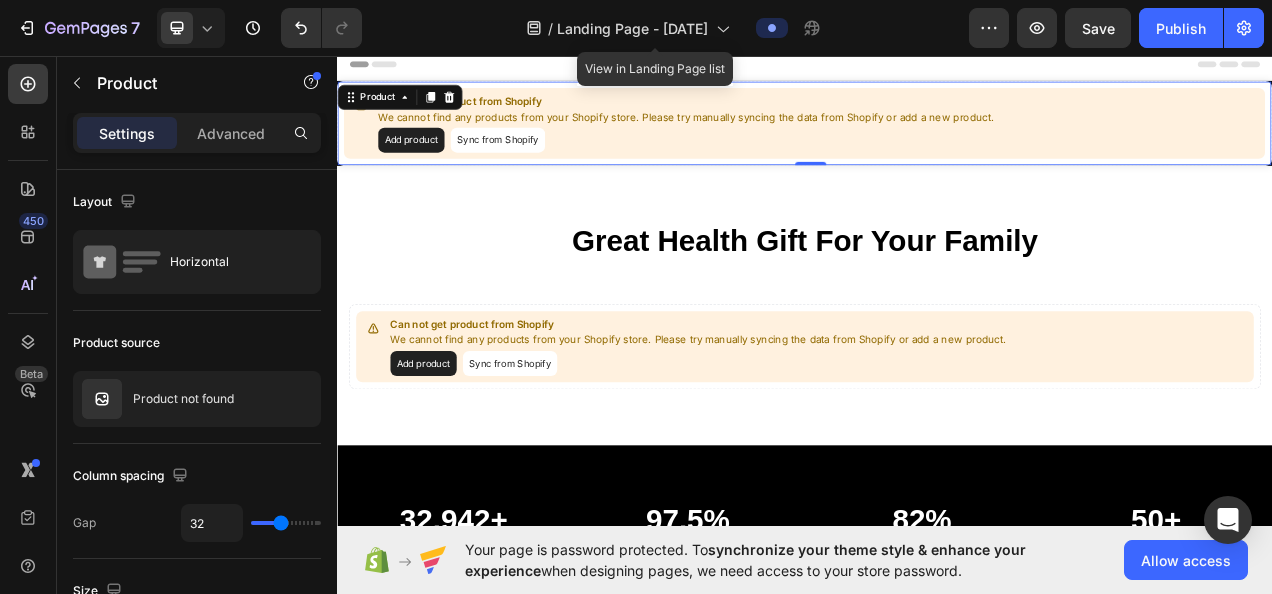 click on "Can not get product from Shopify" at bounding box center (785, 116) 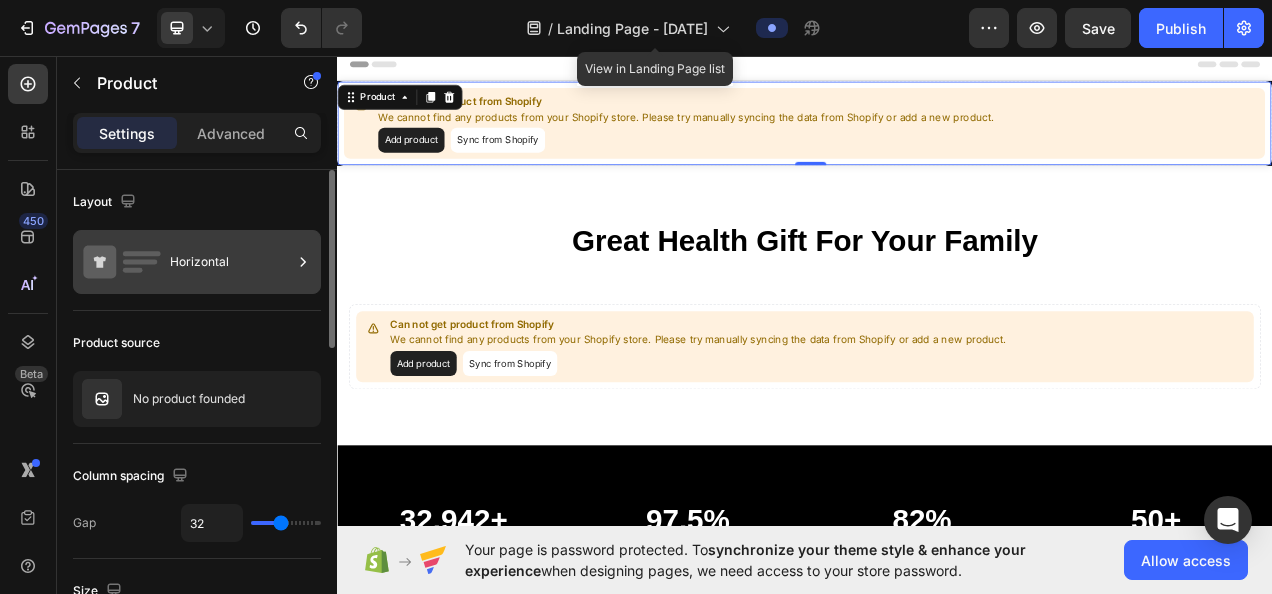 click 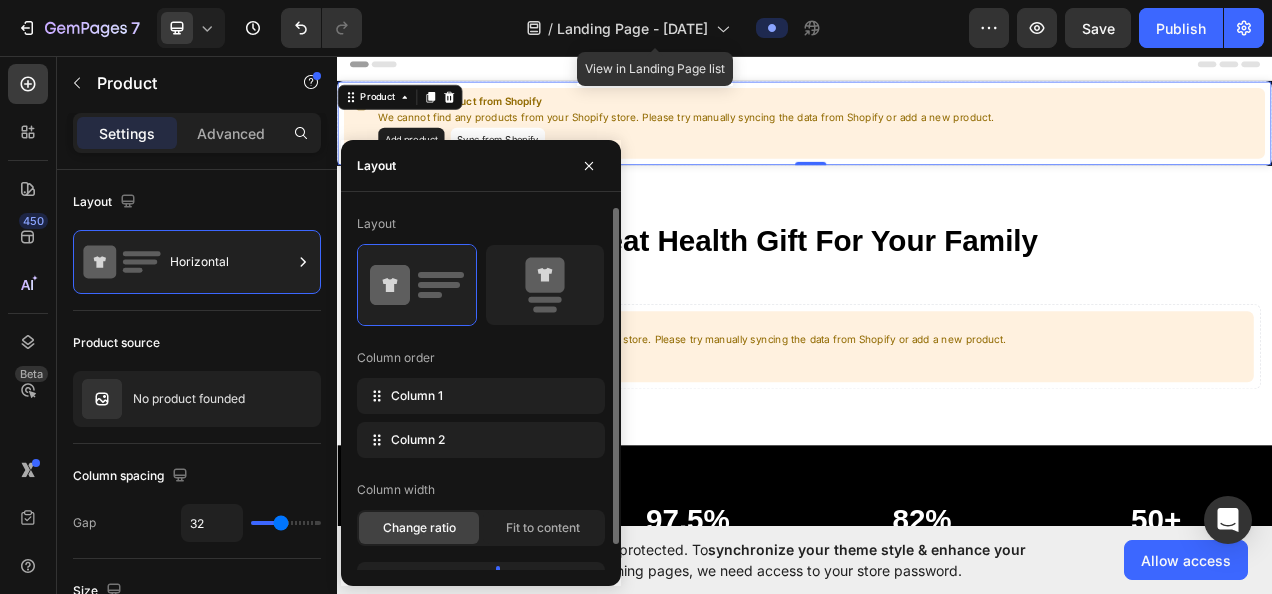 click on "Layout Column order Column 1 Column 2 Column width Change ratio Fit to content 7 5" 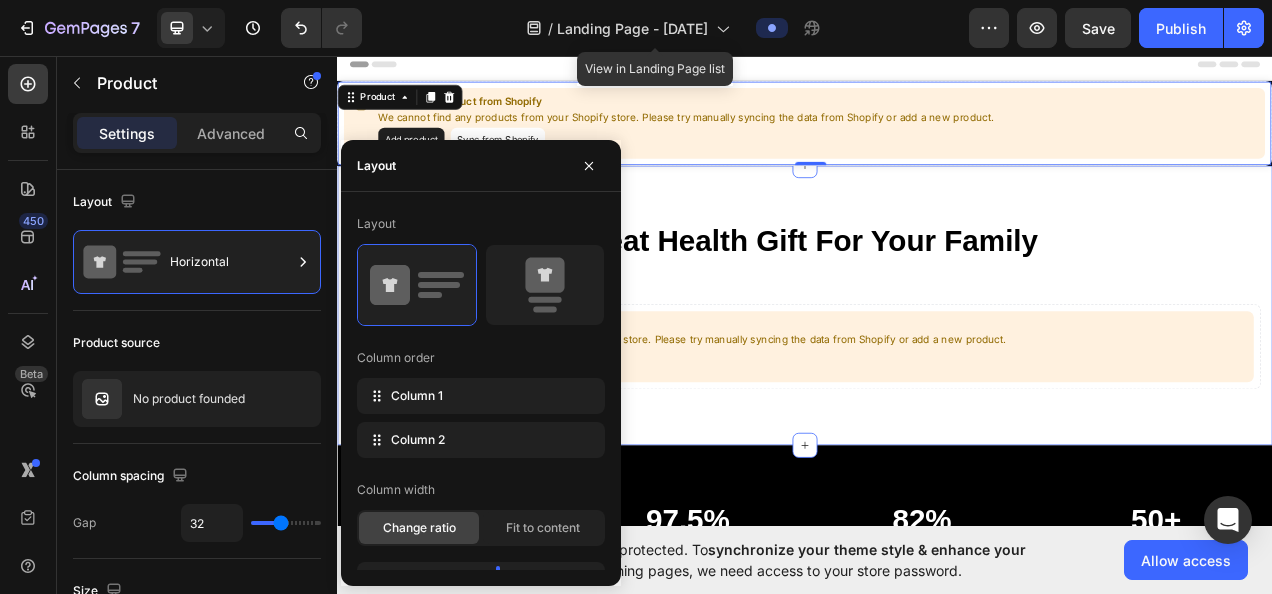 click on "Great Health Gift For Your Family Heading Row Can not get product from Shopify We cannot find any products from your Shopify store. Please try manually syncing the data from Shopify or add a new product.   Add product Sync from Shopify Product" at bounding box center (937, 377) 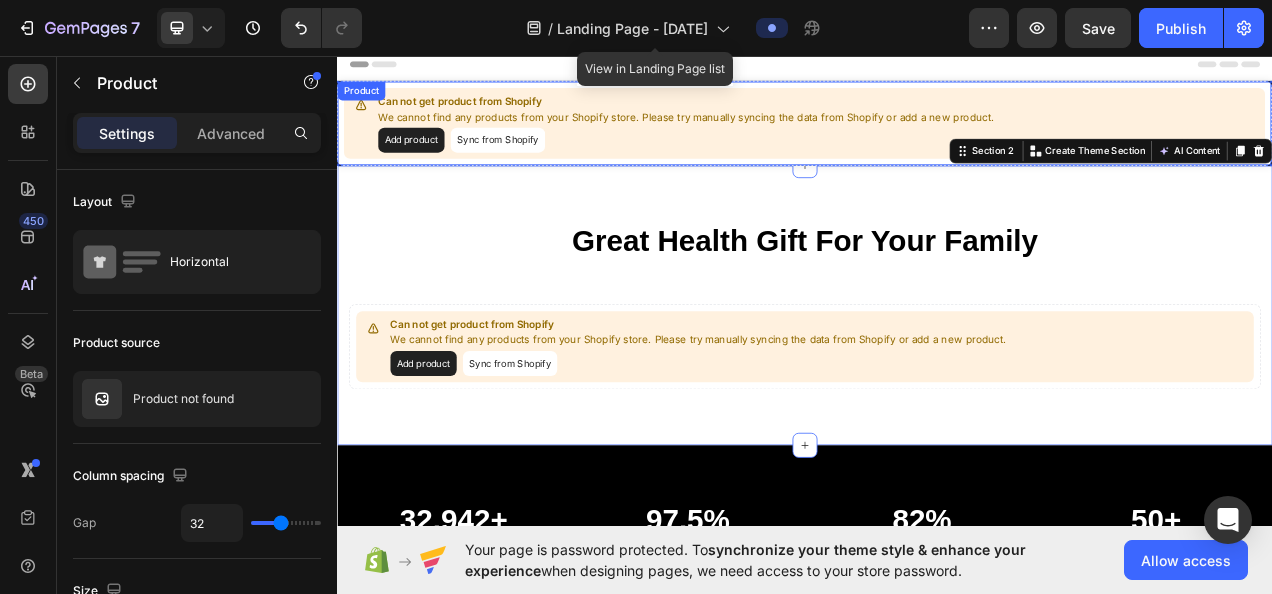 click on "Add product Sync from Shopify" at bounding box center [785, 165] 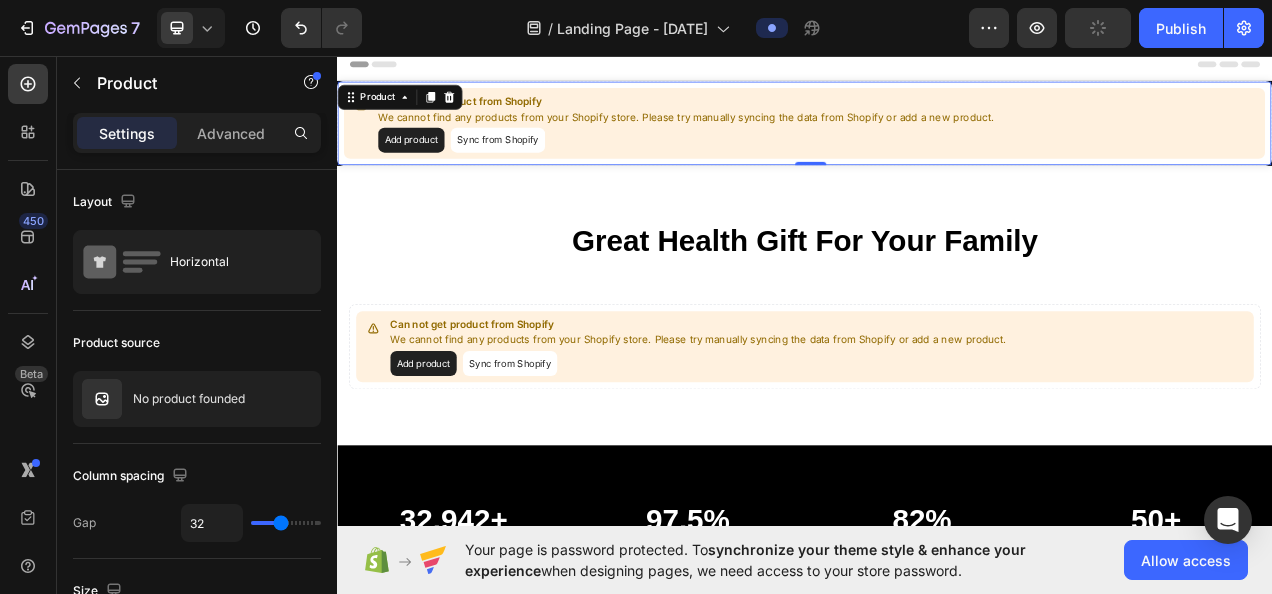 click on "450 Beta" at bounding box center (28, 325) 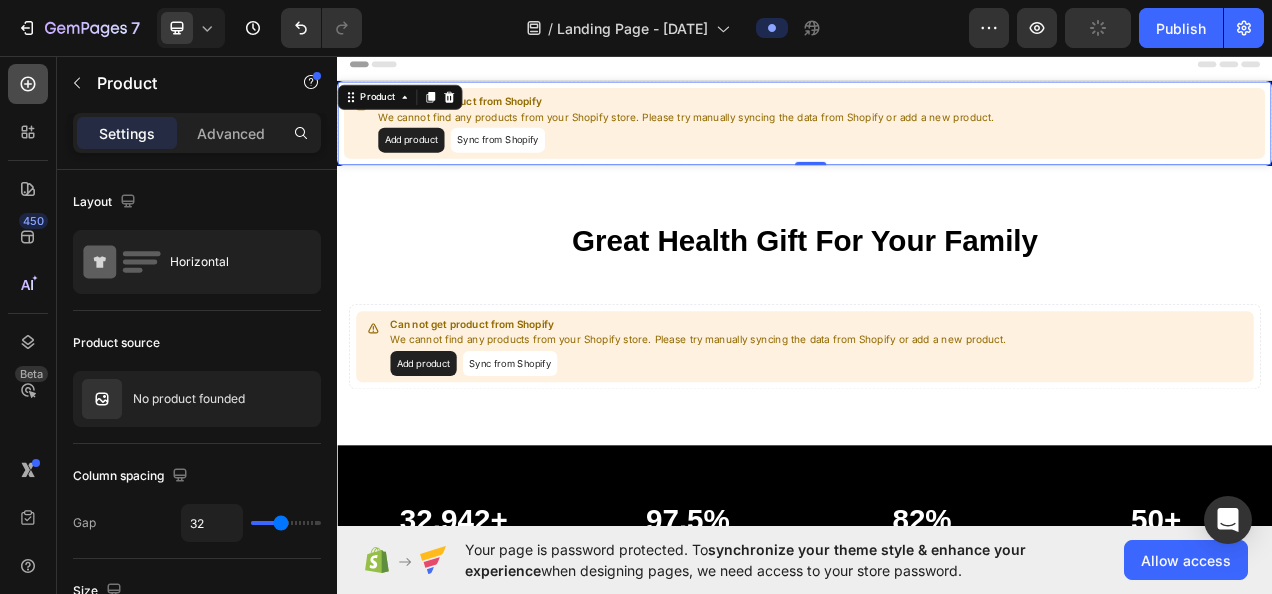 click 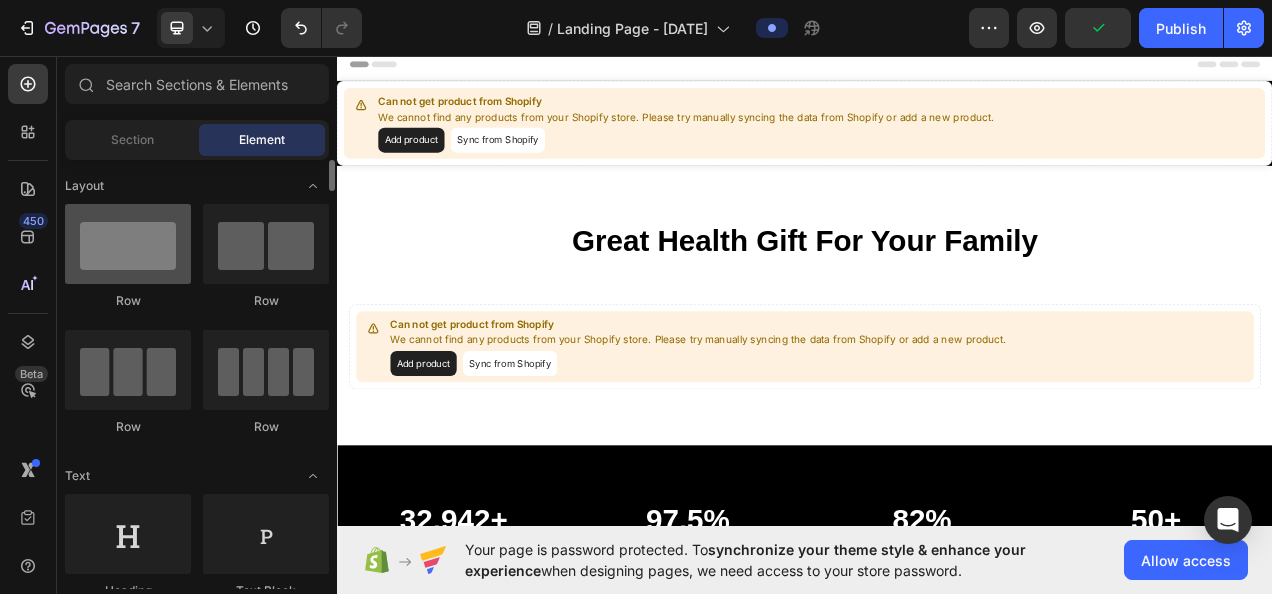 click at bounding box center (128, 244) 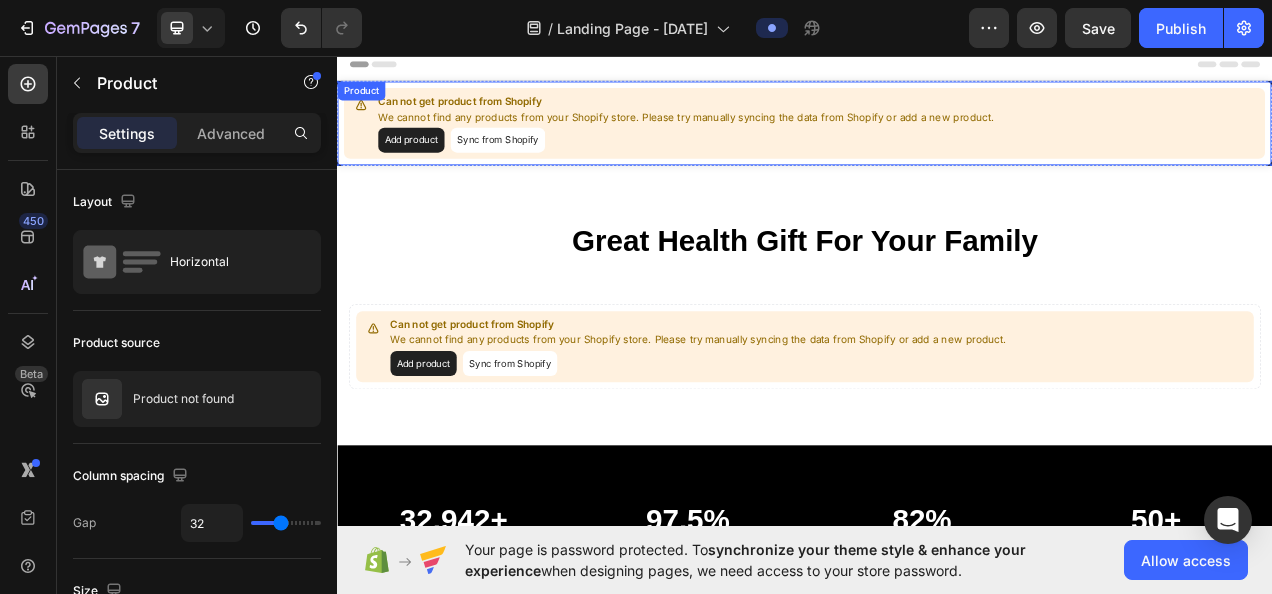 click on "Add product" at bounding box center (432, 165) 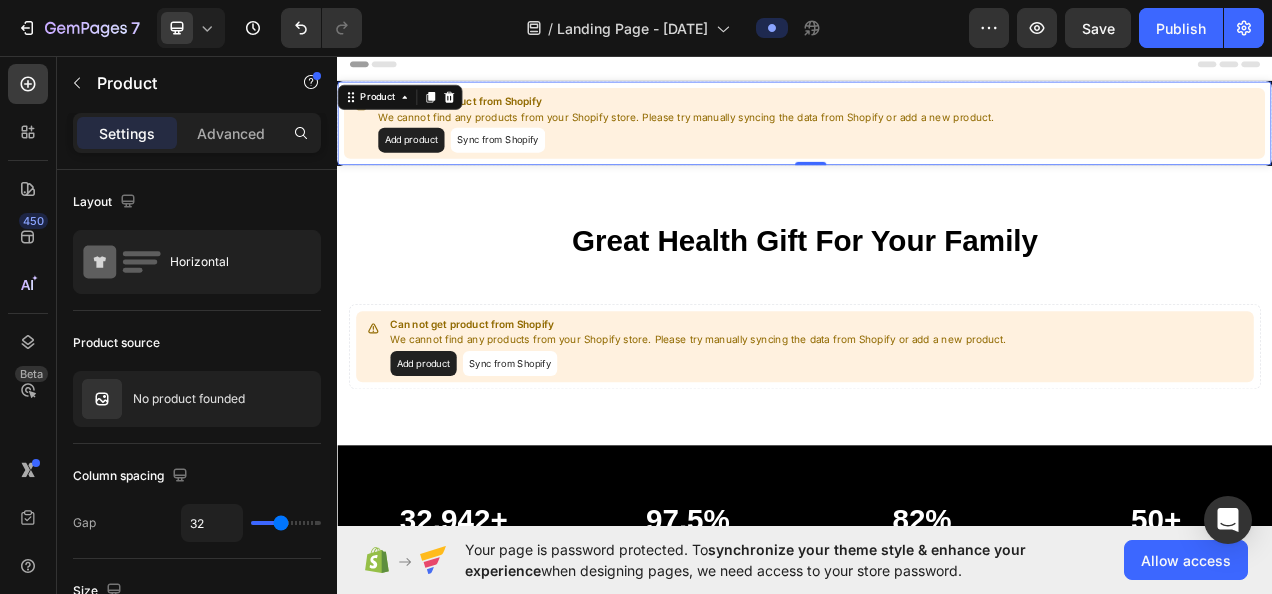 click on "Add product Sync from Shopify" at bounding box center [785, 165] 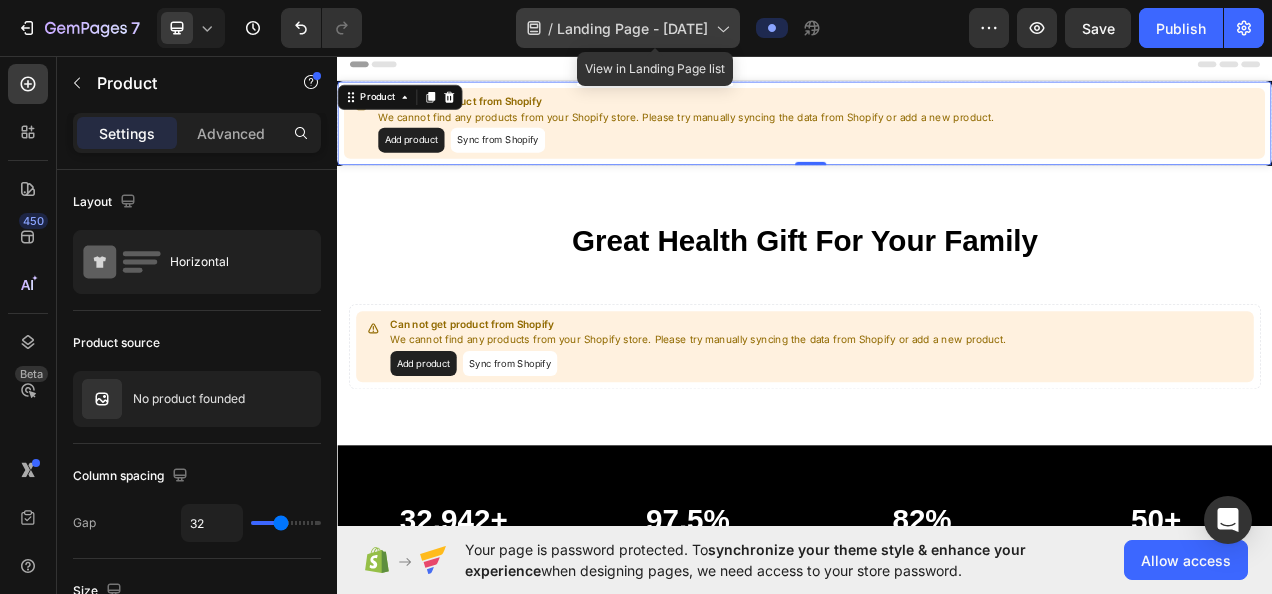 click on "Landing Page - [DATE]" at bounding box center (632, 28) 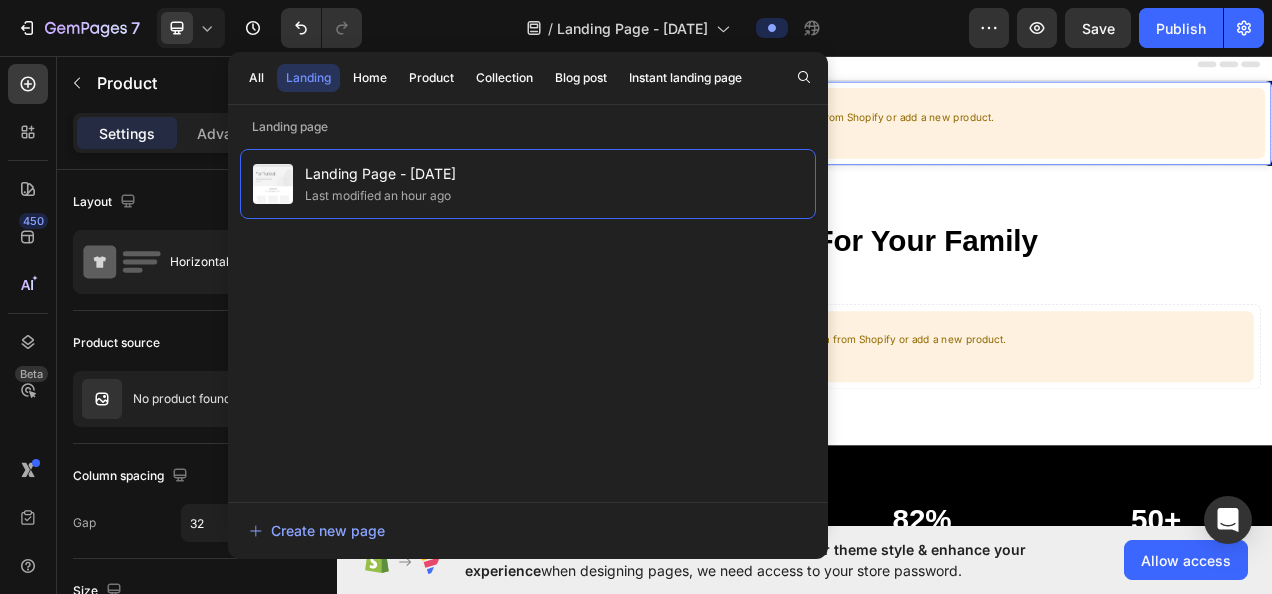 click on "Add product Sync from Shopify" at bounding box center (785, 165) 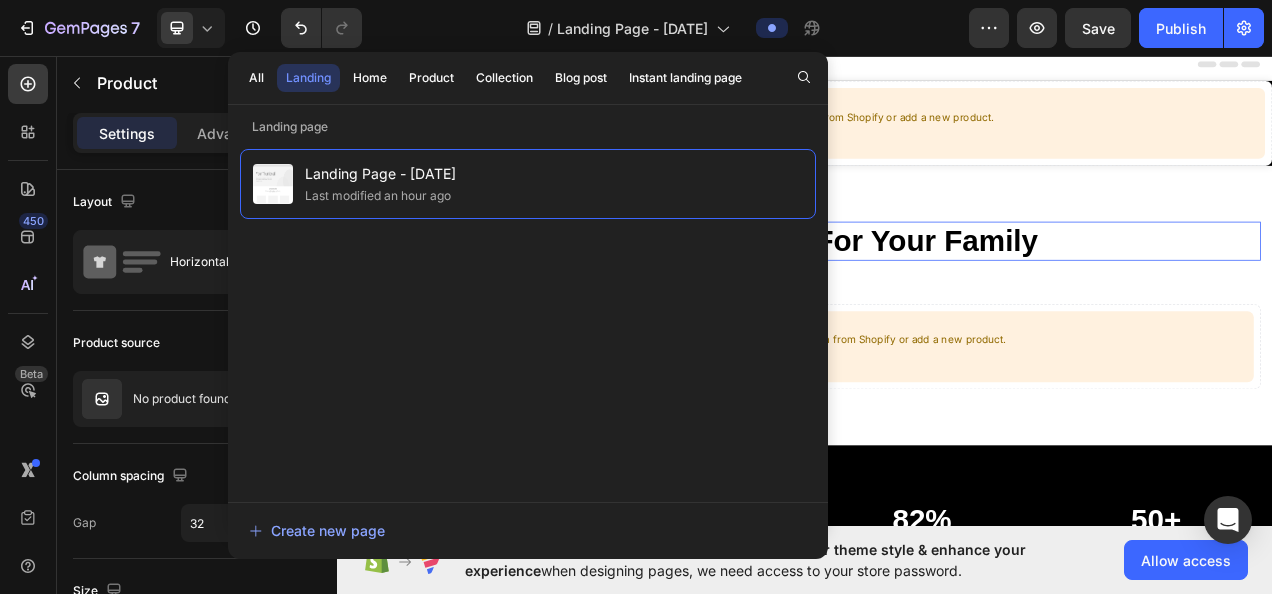 click on "Great Health Gift For Your Family" at bounding box center [937, 295] 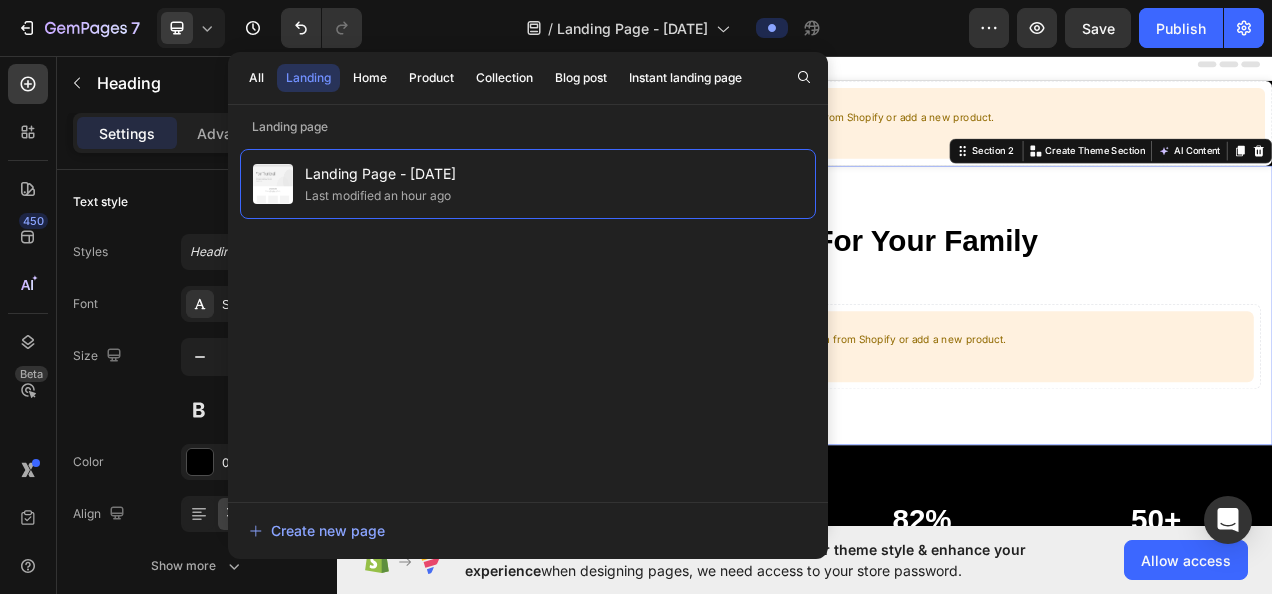 click on "Great Health Gift For Your Family Heading Row Can not get product from Shopify We cannot find any products from your Shopify store. Please try manually syncing the data from Shopify or add a new product.   Add product Sync from Shopify Product Section 2   You can create reusable sections Create Theme Section AI Content Write with GemAI What would you like to describe here? Tone and Voice Persuasive Product Show more Generate" at bounding box center (937, 377) 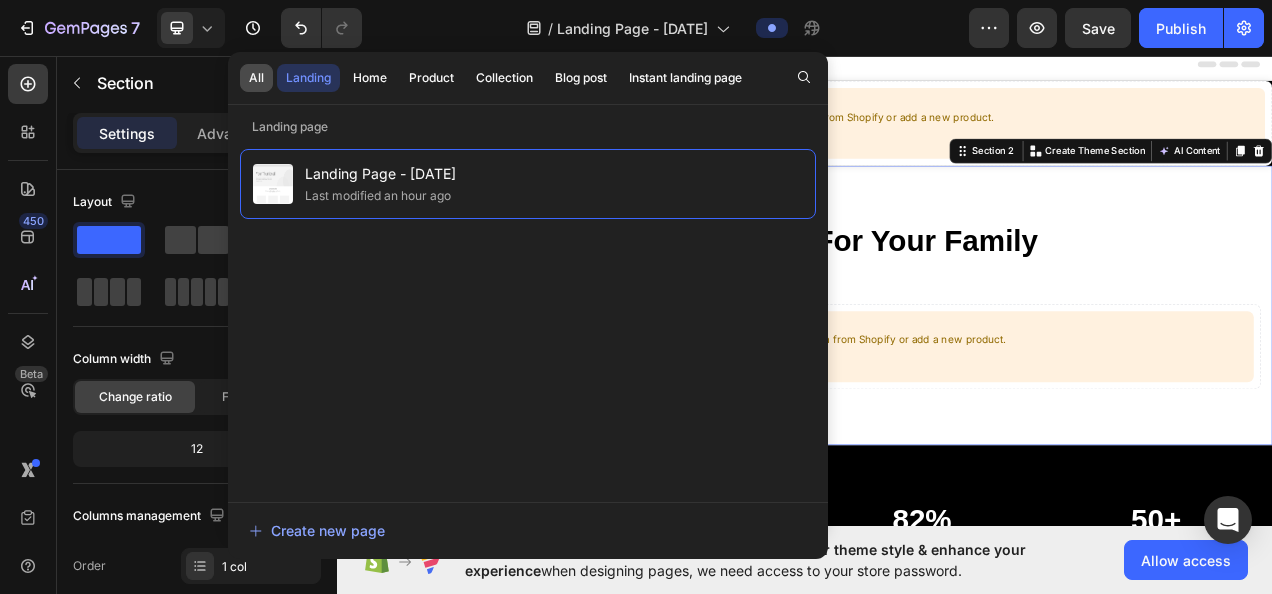 click on "All" 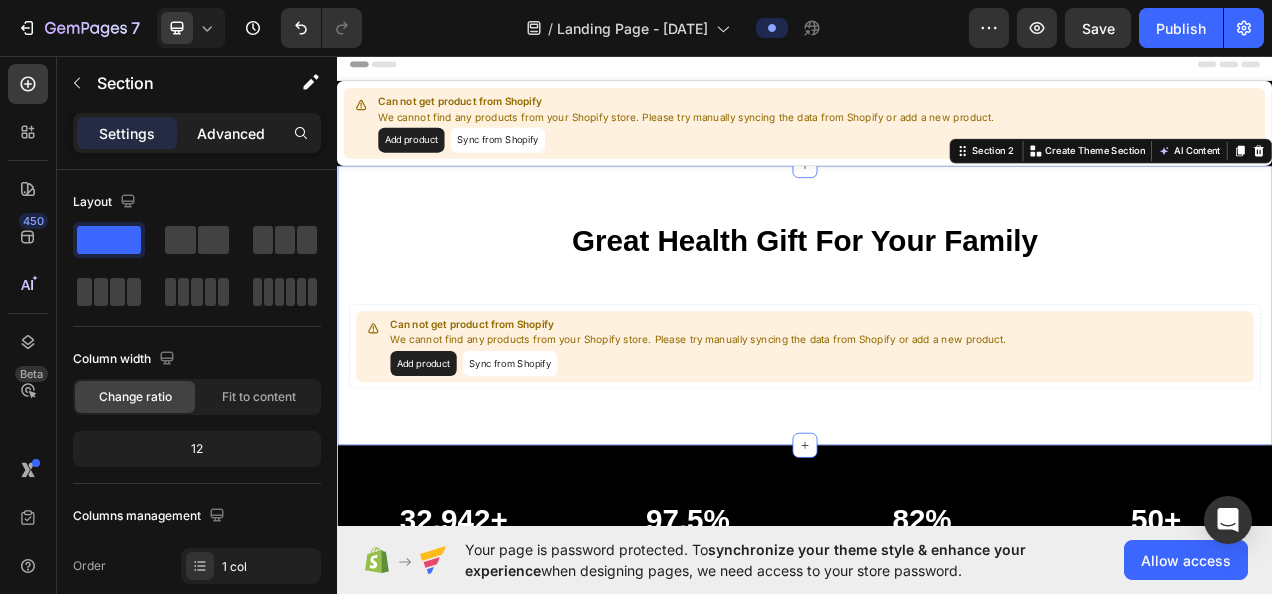 click on "Advanced" at bounding box center (231, 133) 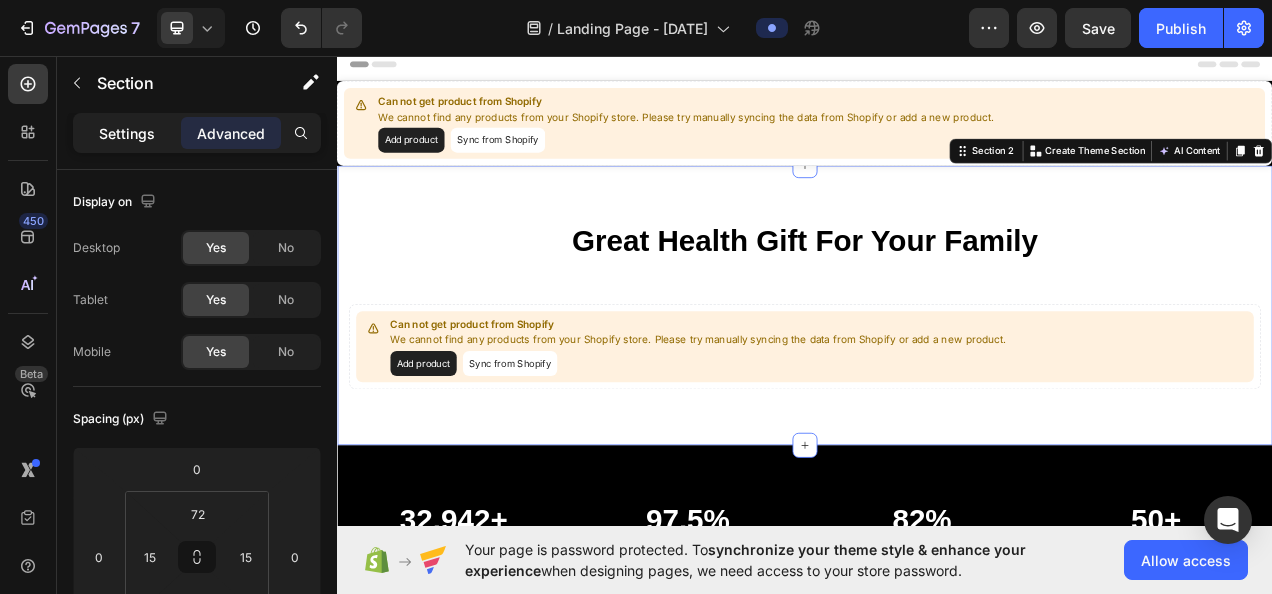 click on "Settings" at bounding box center (127, 133) 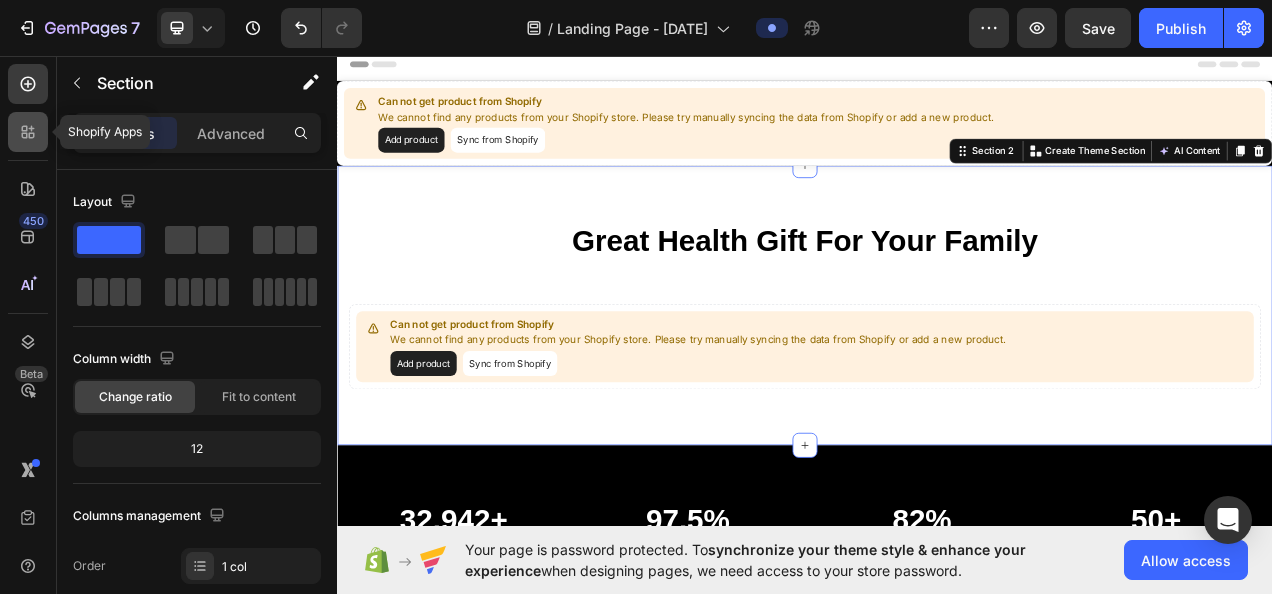 click 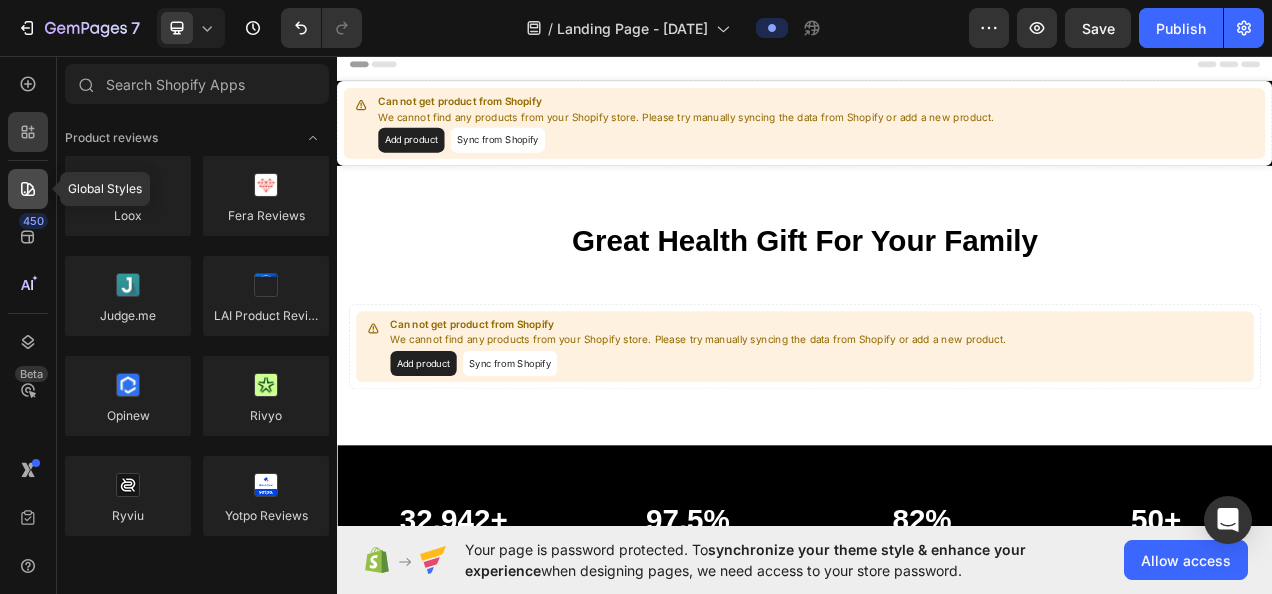 click 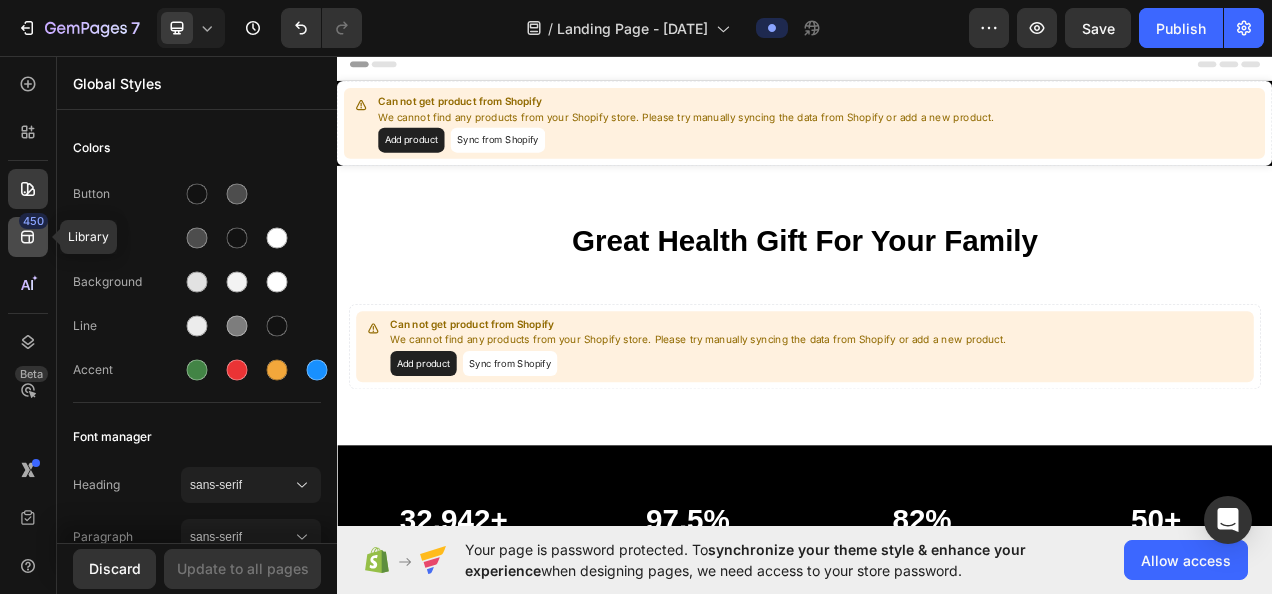 click on "450" 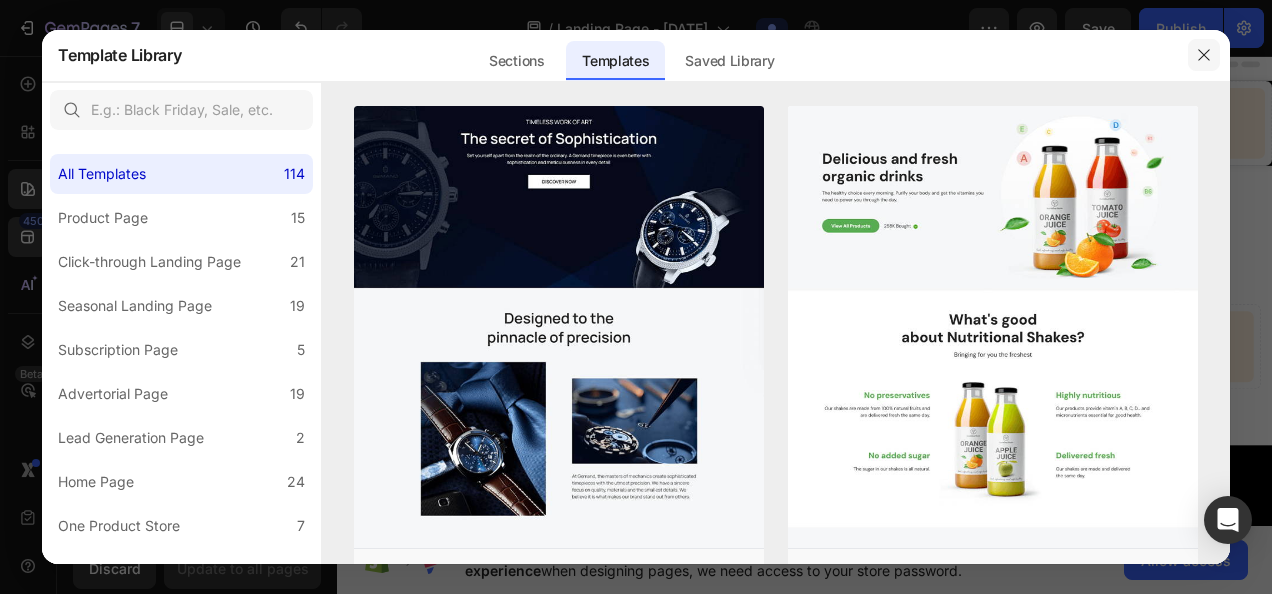 click 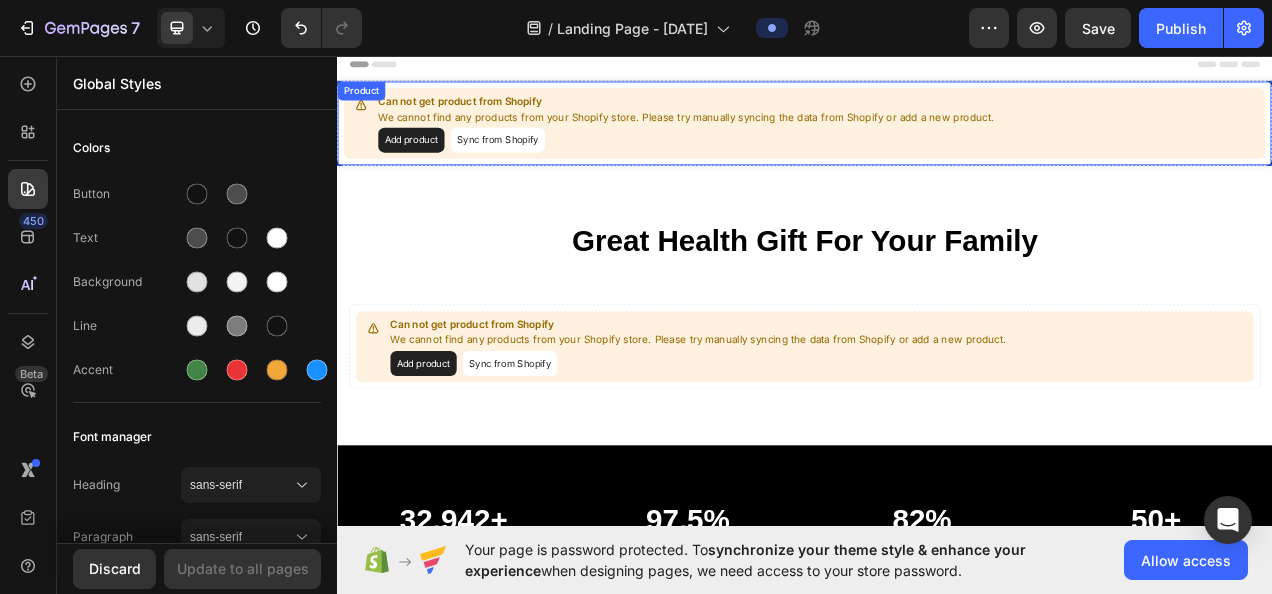 click on "Sync from Shopify" at bounding box center [543, 165] 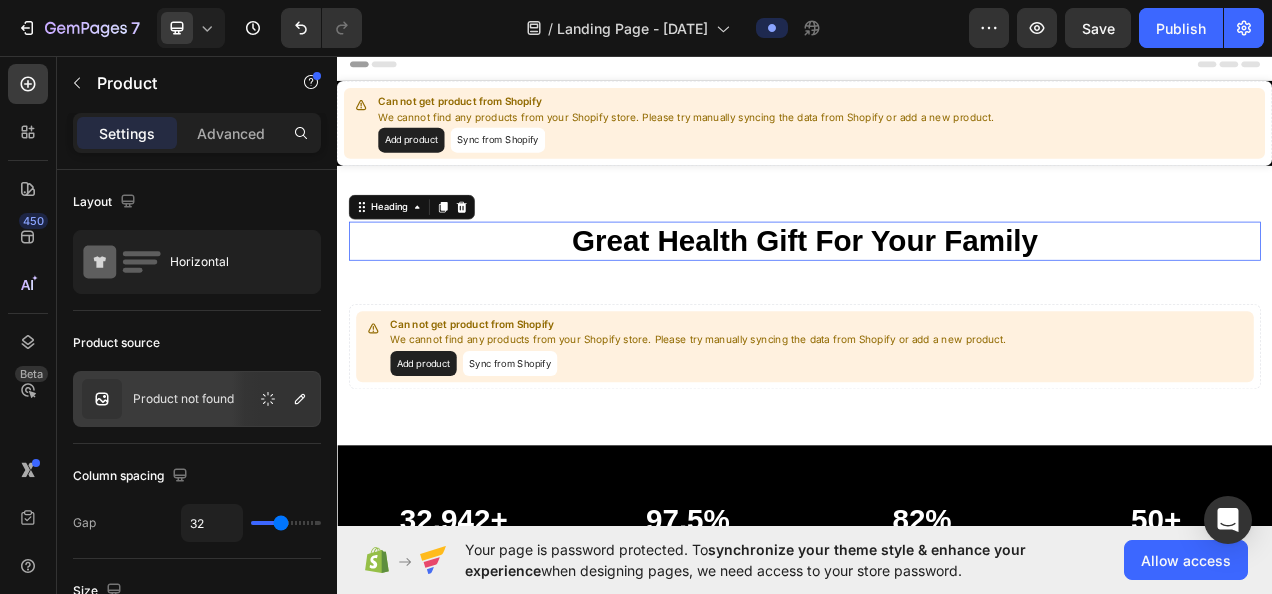 click on "Great Health Gift For Your Family" at bounding box center [937, 295] 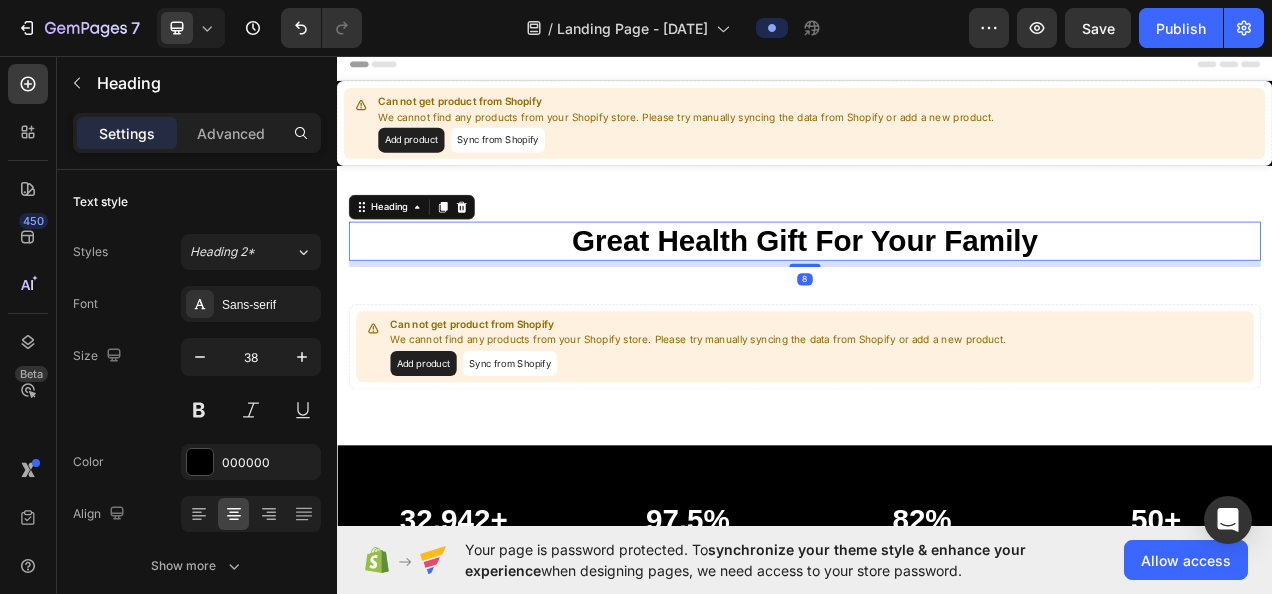click on "8" at bounding box center [937, 324] 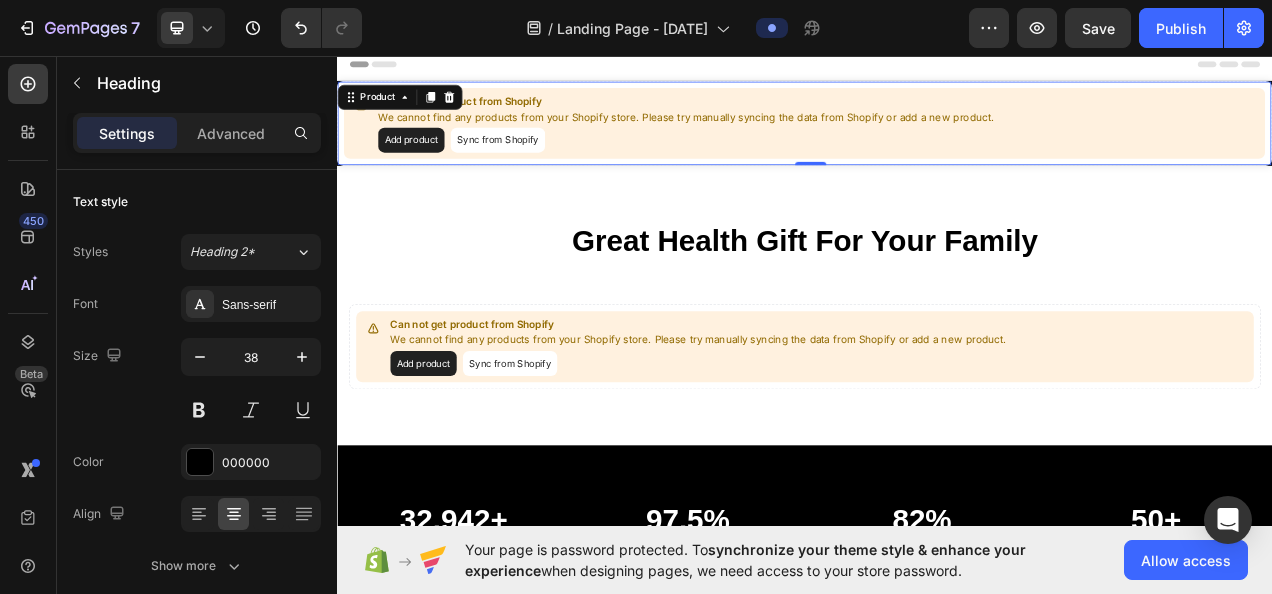 click on "Add product Sync from Shopify" at bounding box center (785, 165) 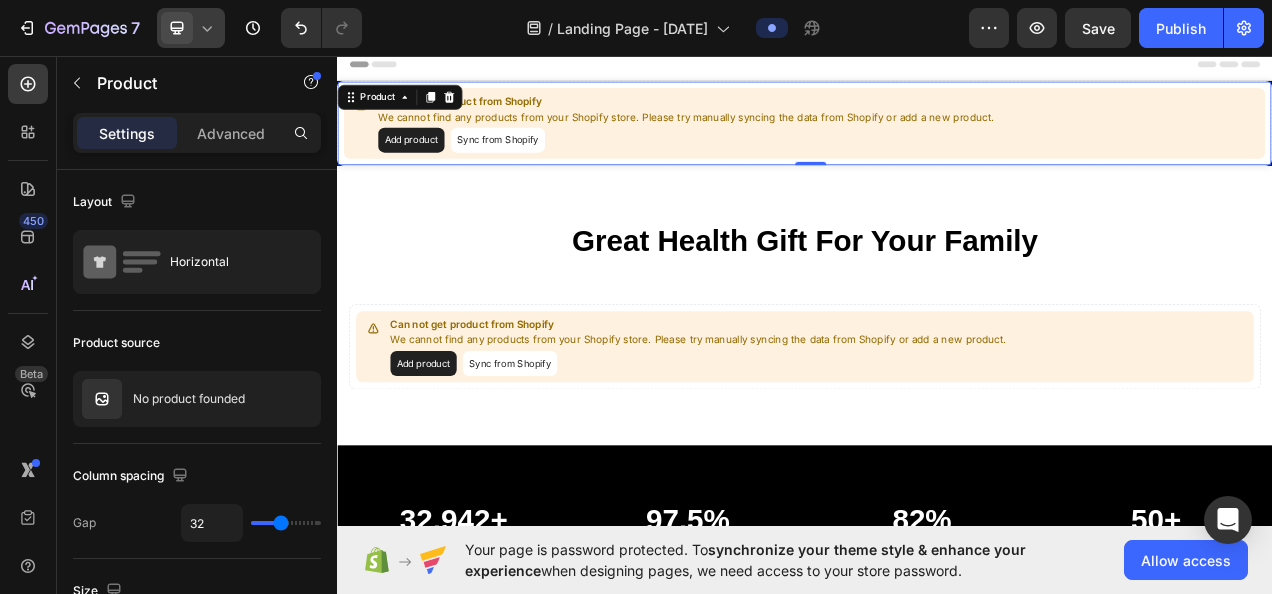 click 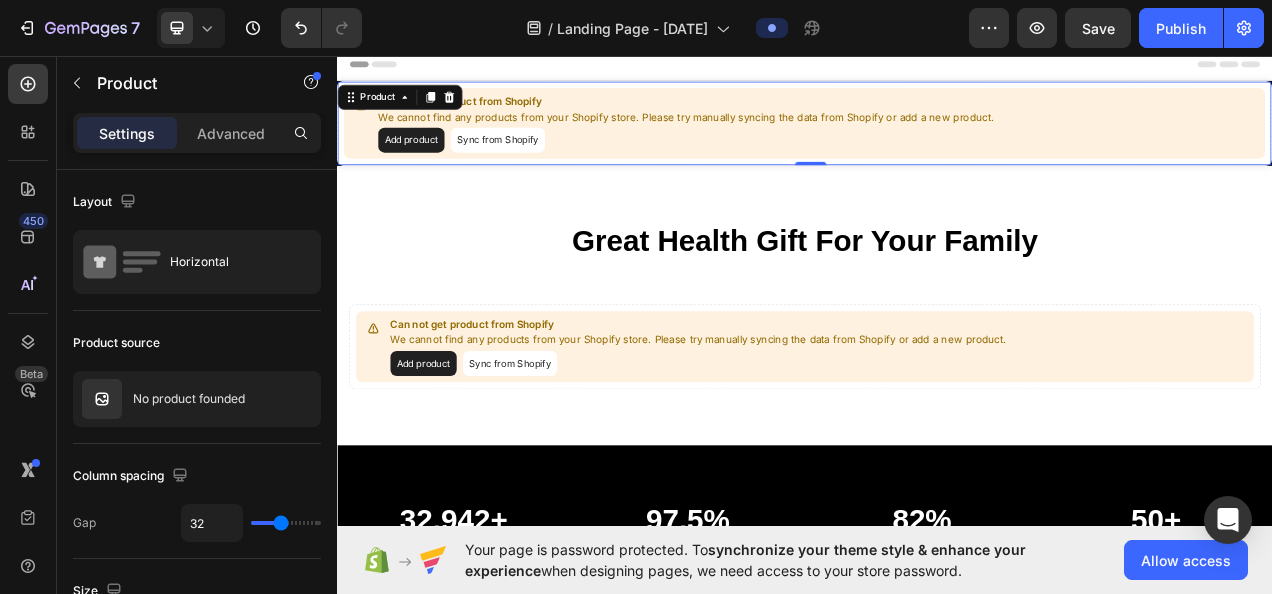 click on "Settings" at bounding box center [127, 133] 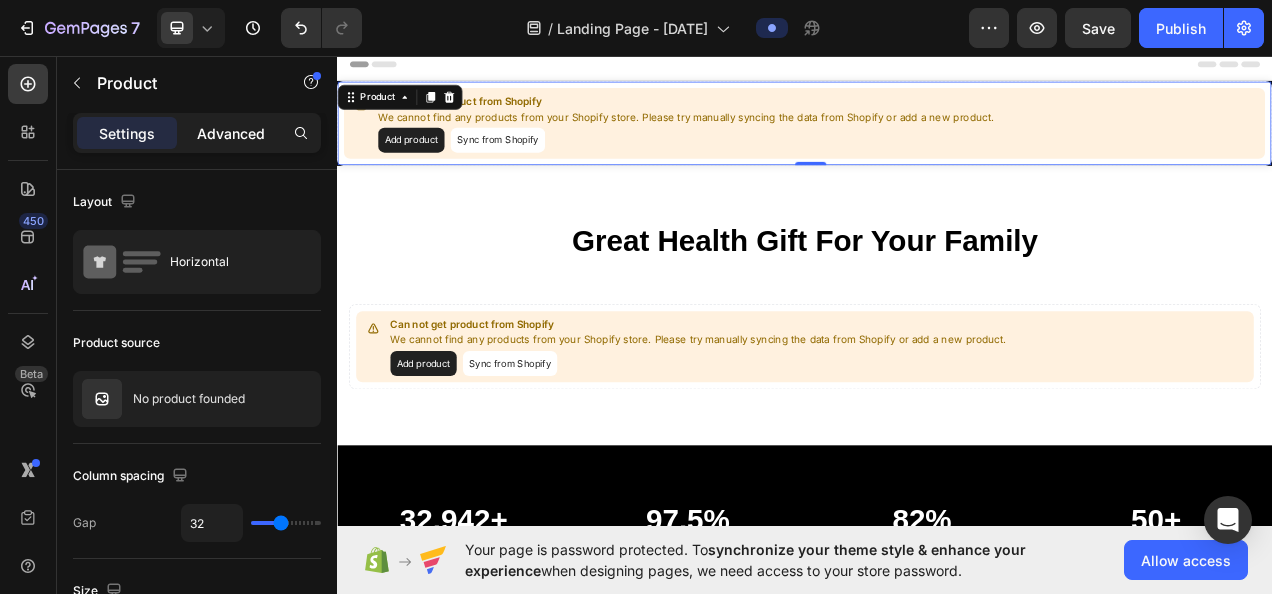 click on "Advanced" at bounding box center [231, 133] 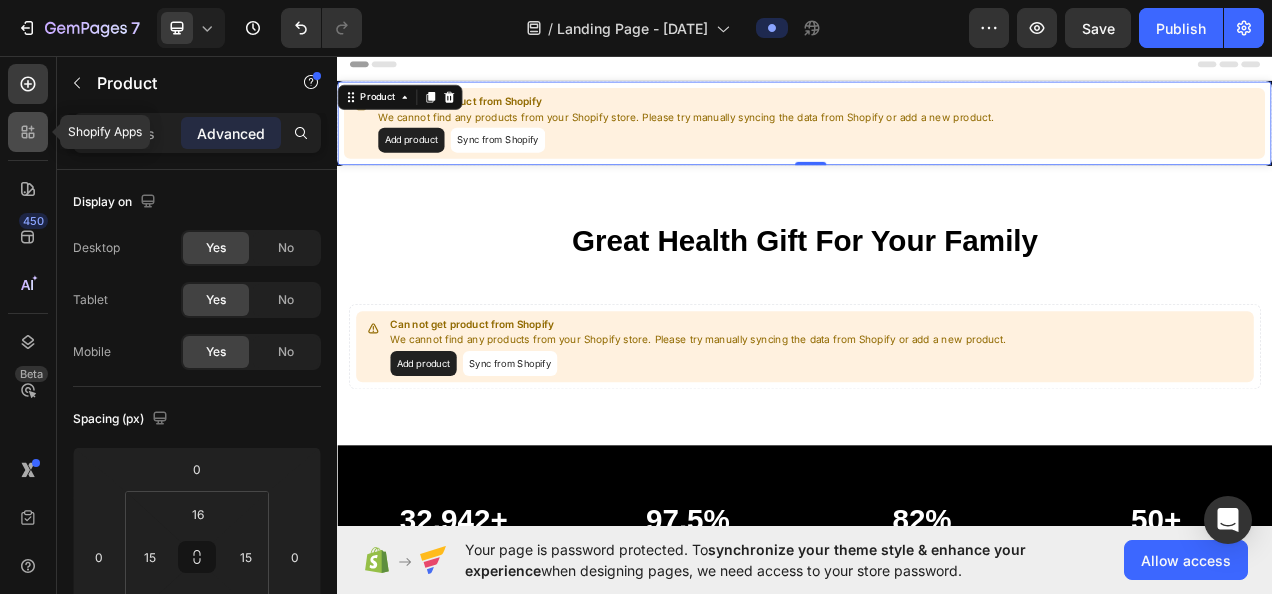 click 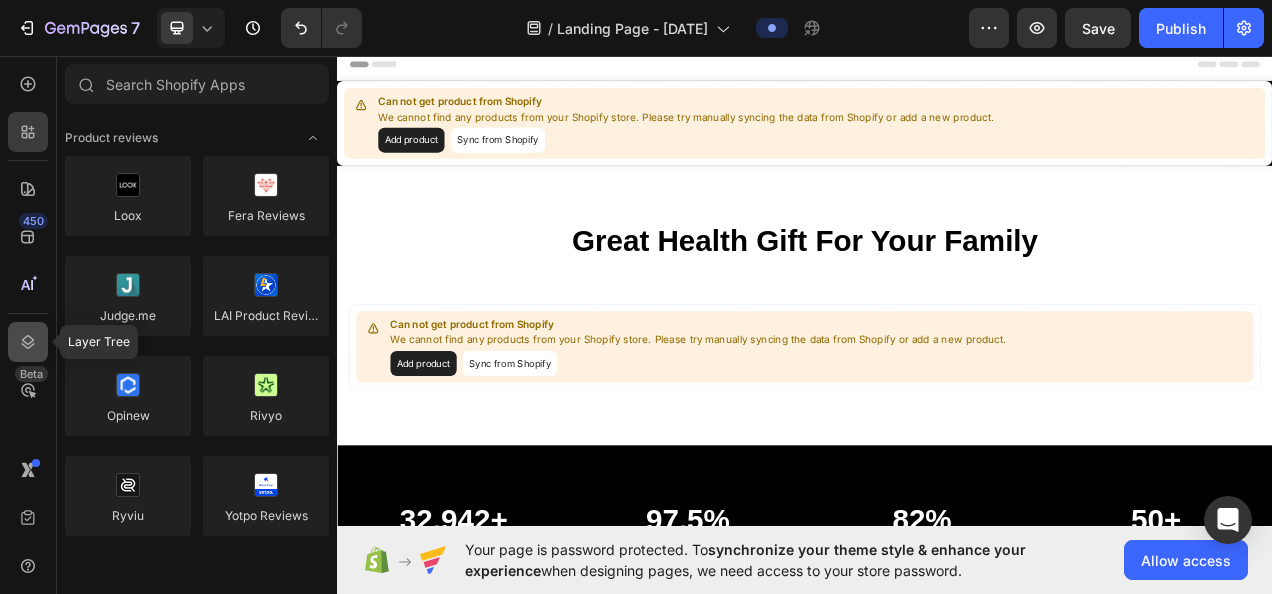 click 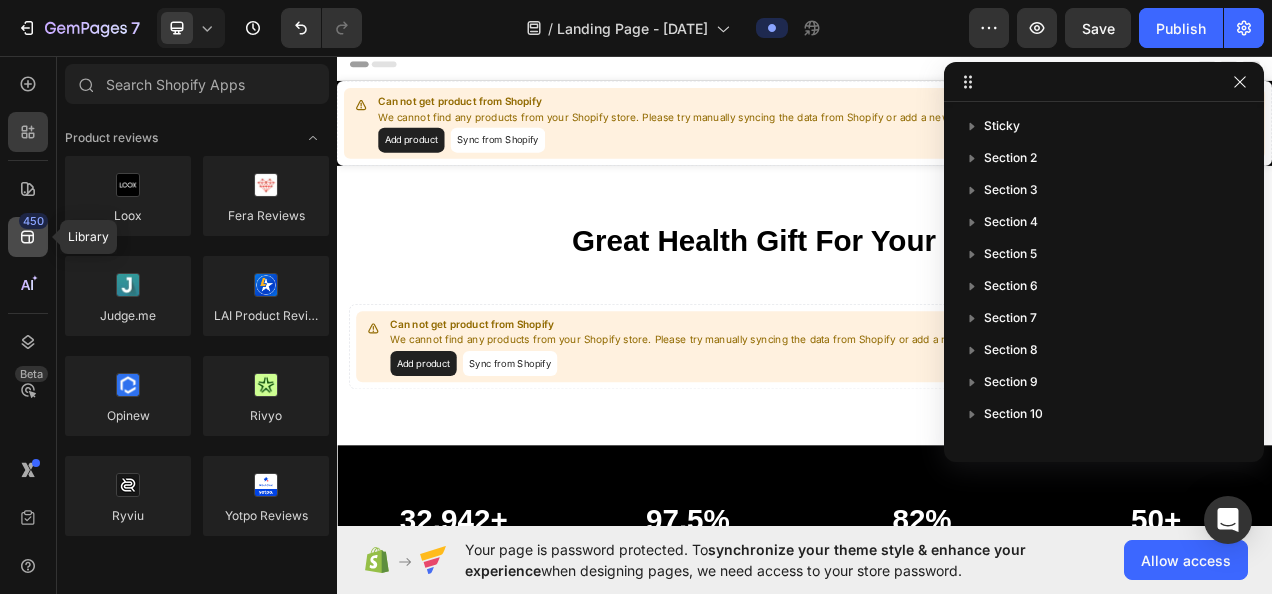 click 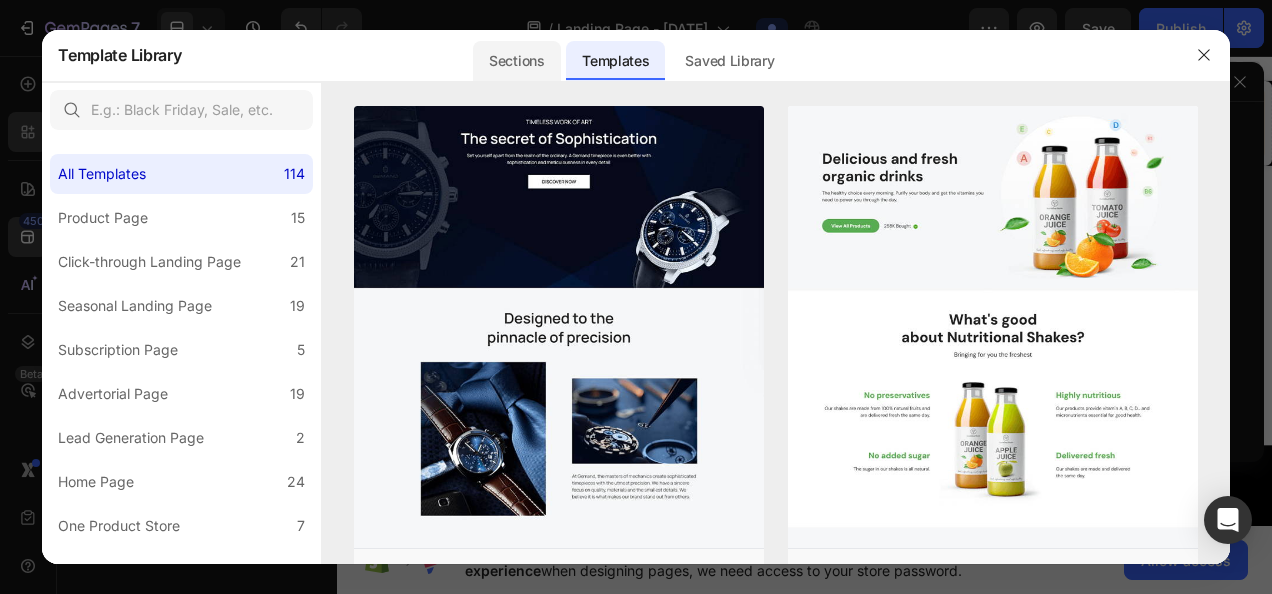 click on "Sections" 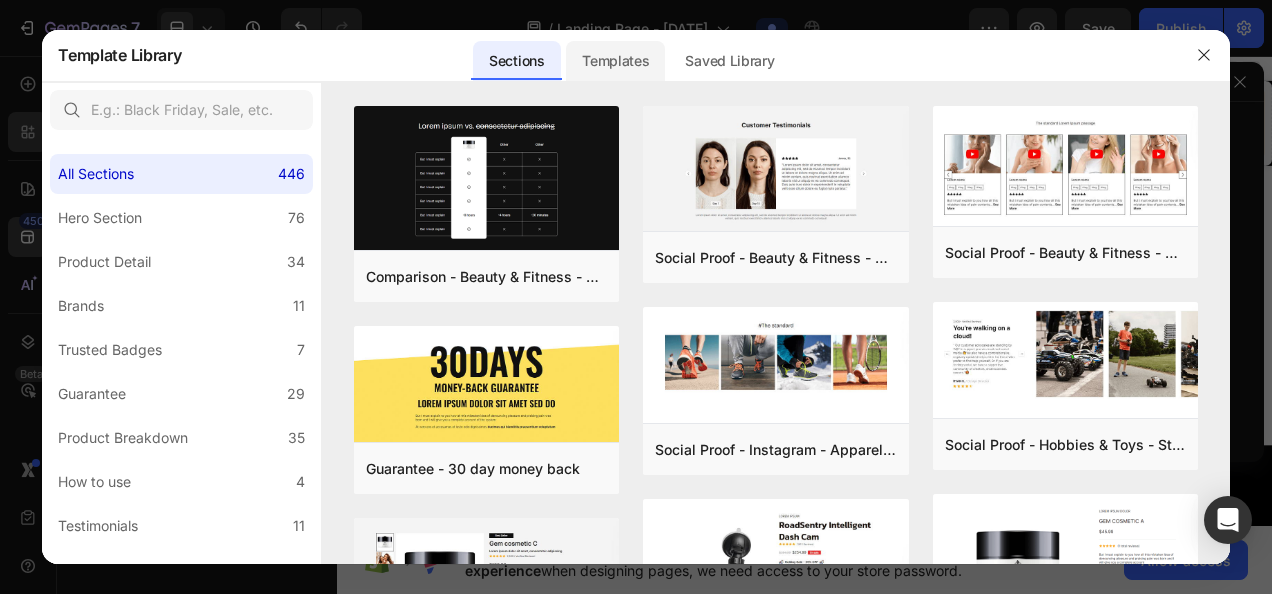 click on "Templates" 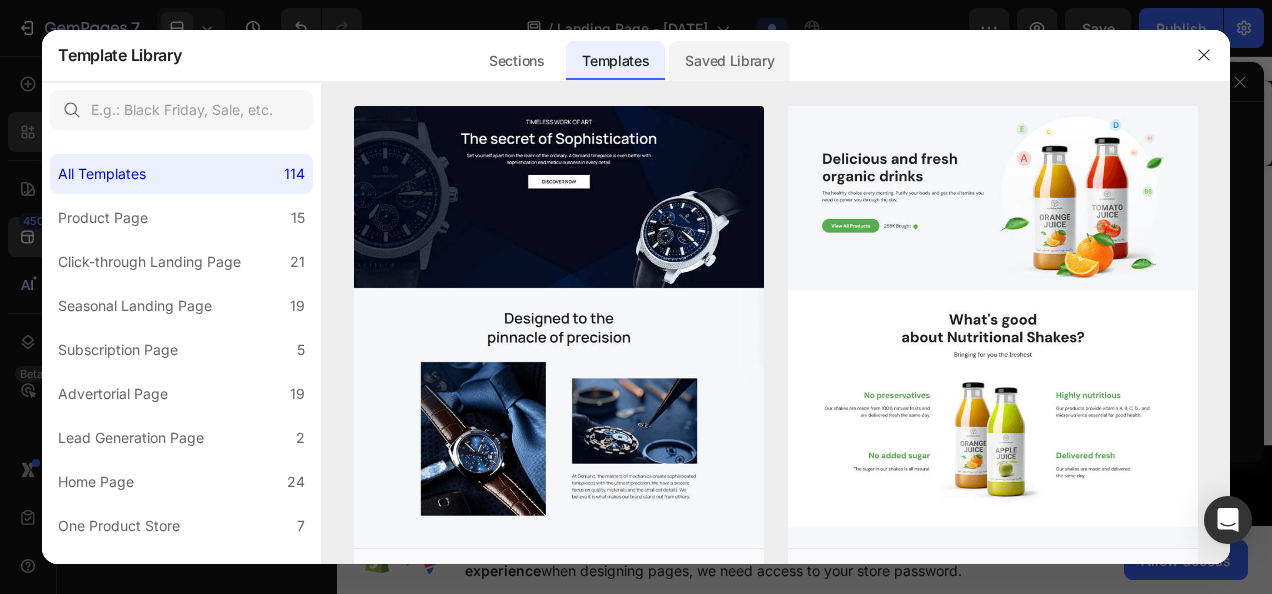 click on "Saved Library" 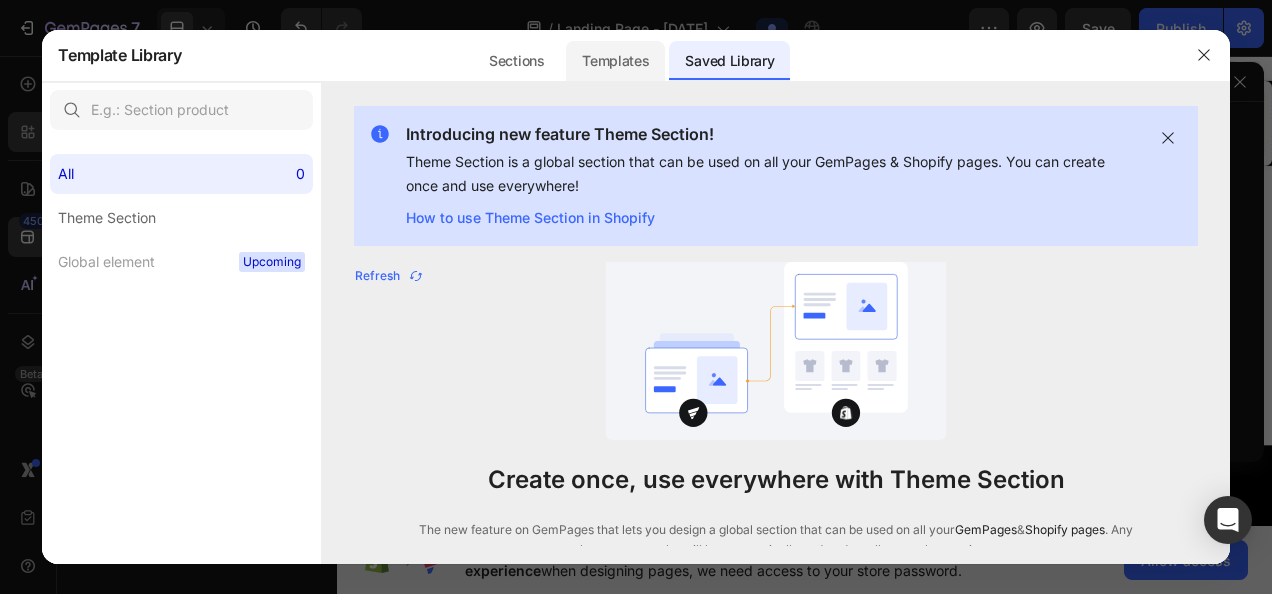 click on "Templates" 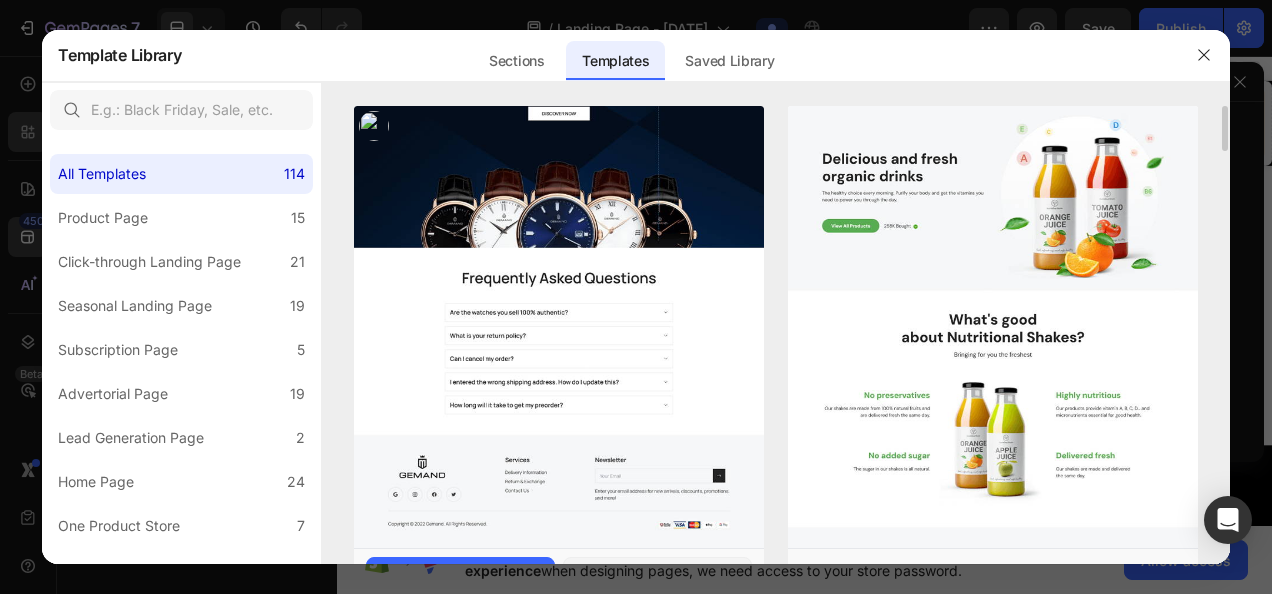 click at bounding box center (559, -333) 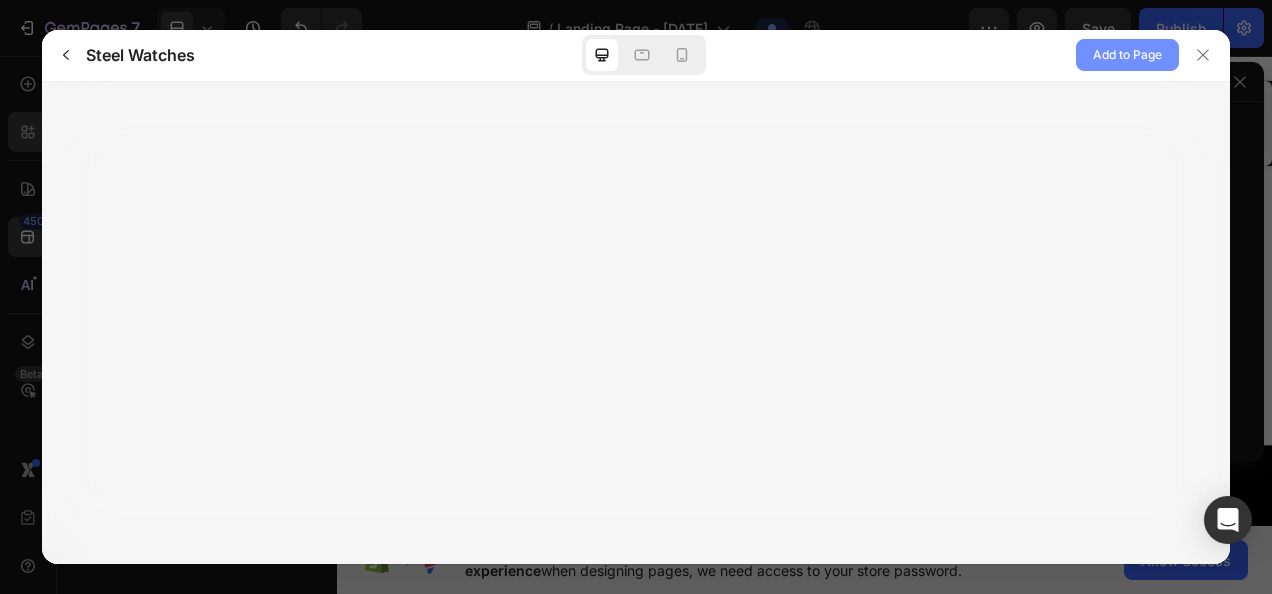 click on "Add to Page" 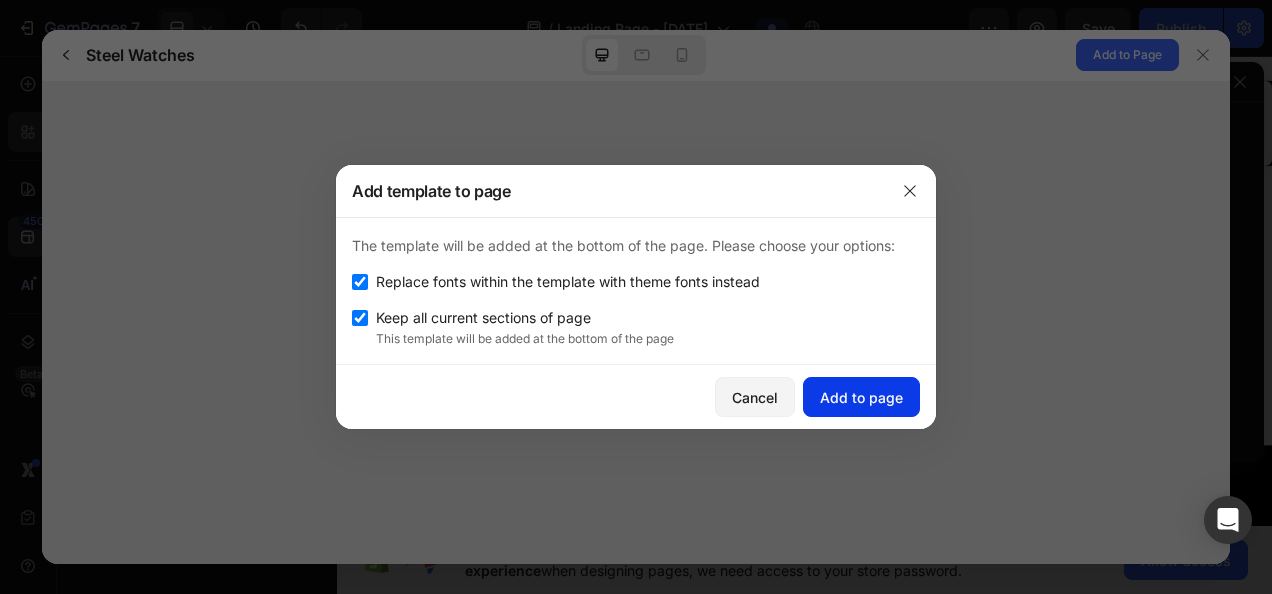 click on "Add to page" at bounding box center [861, 397] 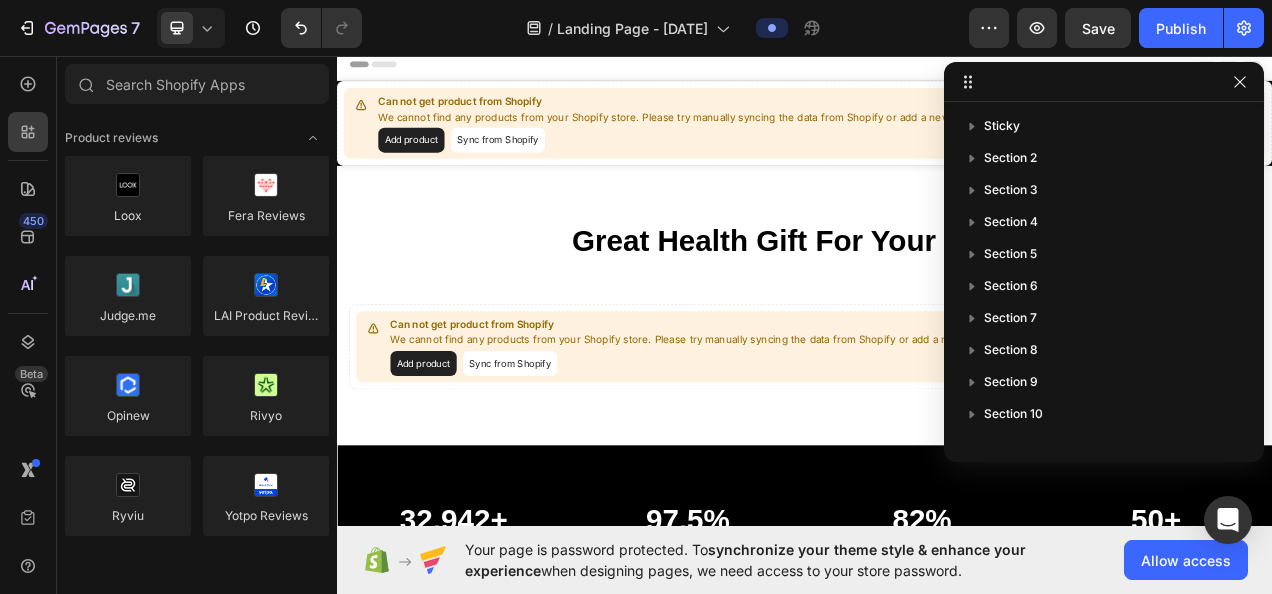 scroll, scrollTop: 250, scrollLeft: 0, axis: vertical 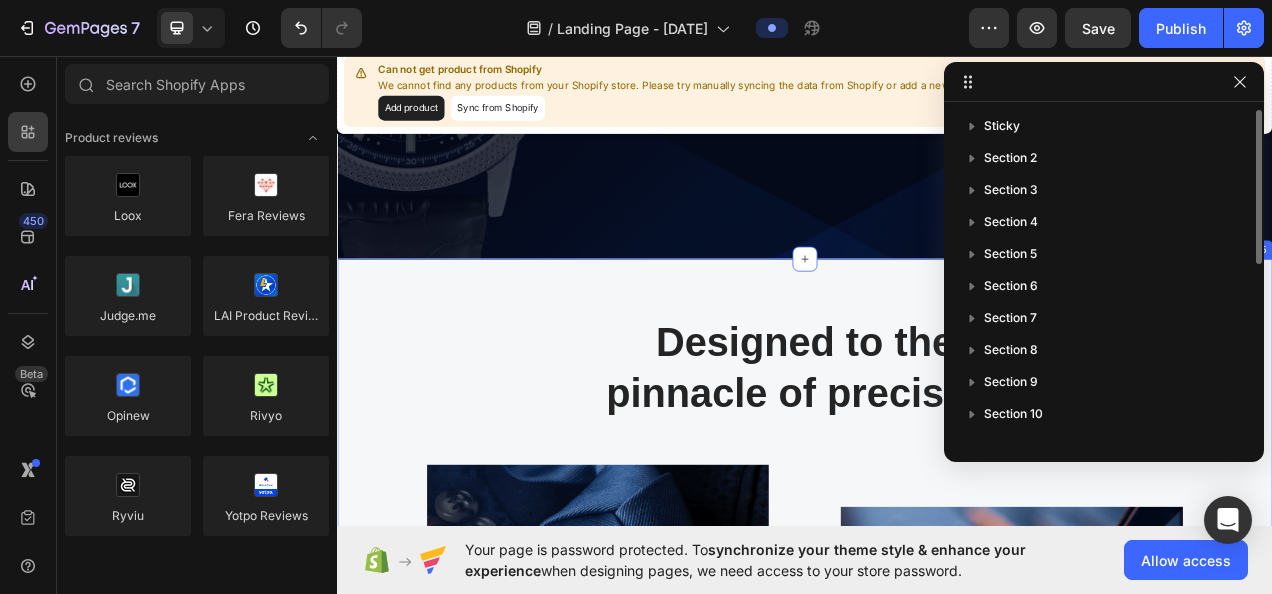 click on "Designed to the pinnacle of precision Heading Row Image Image At Gemand, the masters of mechanics create sophisticated timepieces with the utmost precision. We have a sincere focus on quality, materials and the smallest details. We believe it is what makes our brand stand out from others. Text block Row Section 14/25" at bounding box center (937, 757) 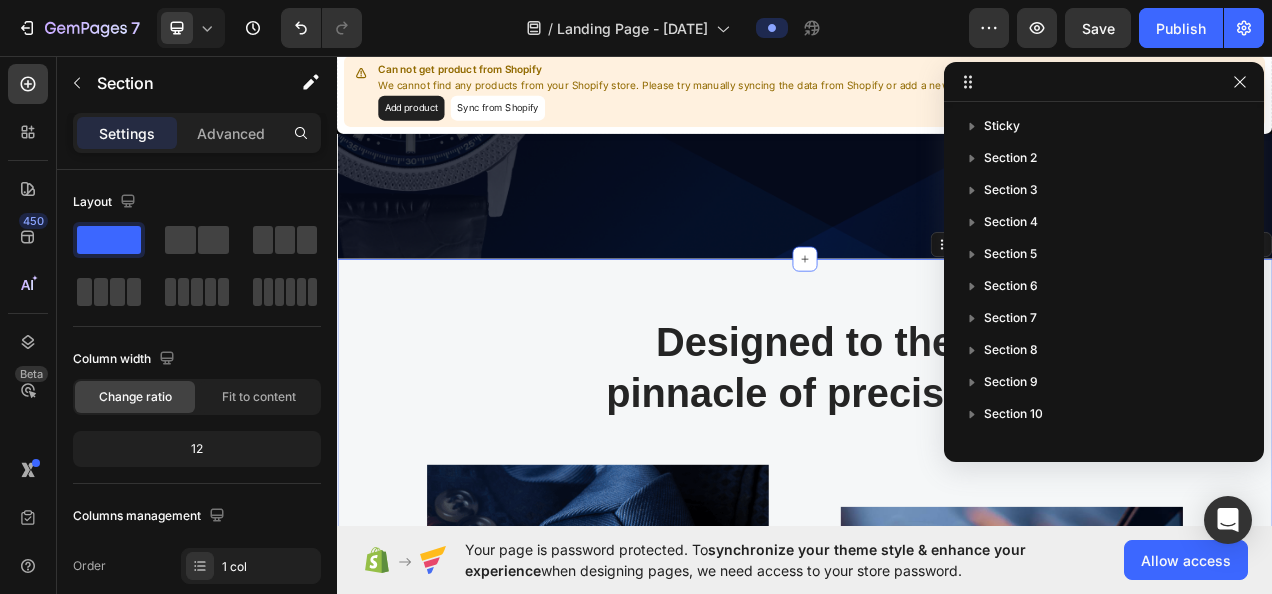 scroll, scrollTop: 282, scrollLeft: 0, axis: vertical 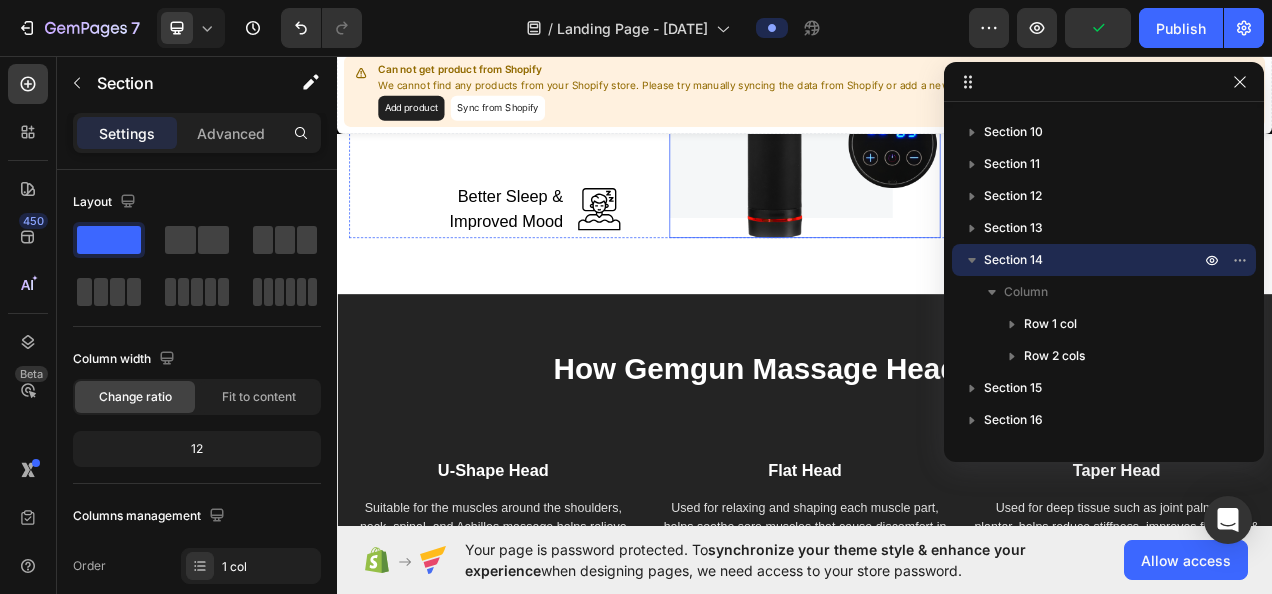 click at bounding box center (937, 93) 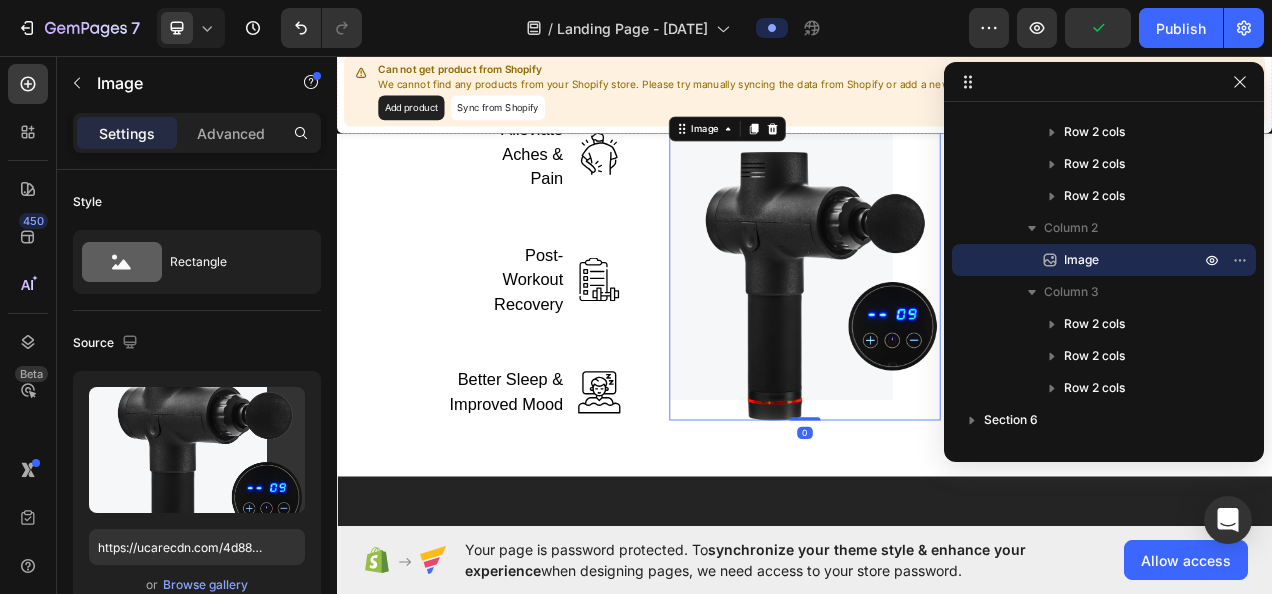 scroll, scrollTop: 1600, scrollLeft: 0, axis: vertical 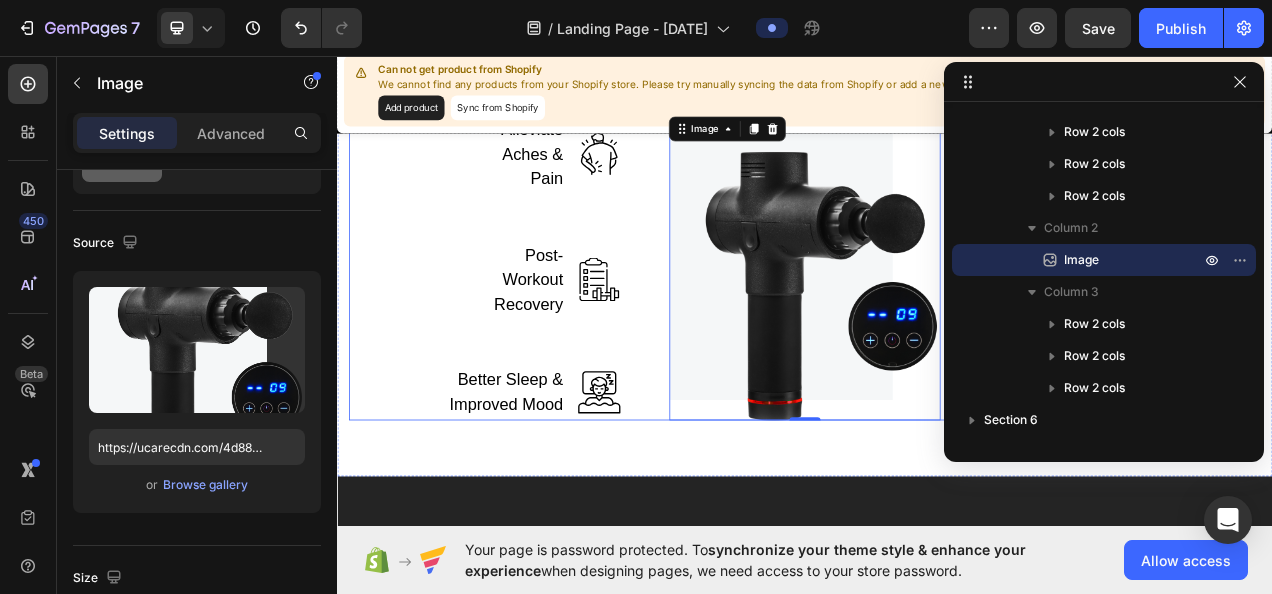 drag, startPoint x: 545, startPoint y: 428, endPoint x: 470, endPoint y: 531, distance: 127.41271 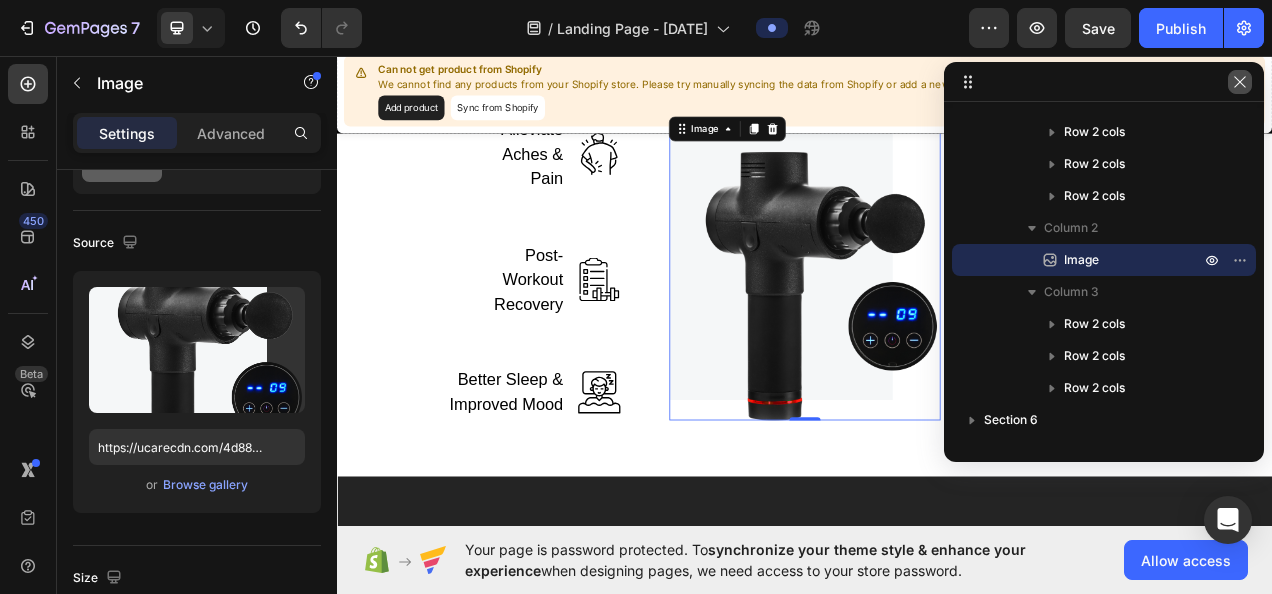 drag, startPoint x: 1241, startPoint y: 84, endPoint x: 1159, endPoint y: 46, distance: 90.37699 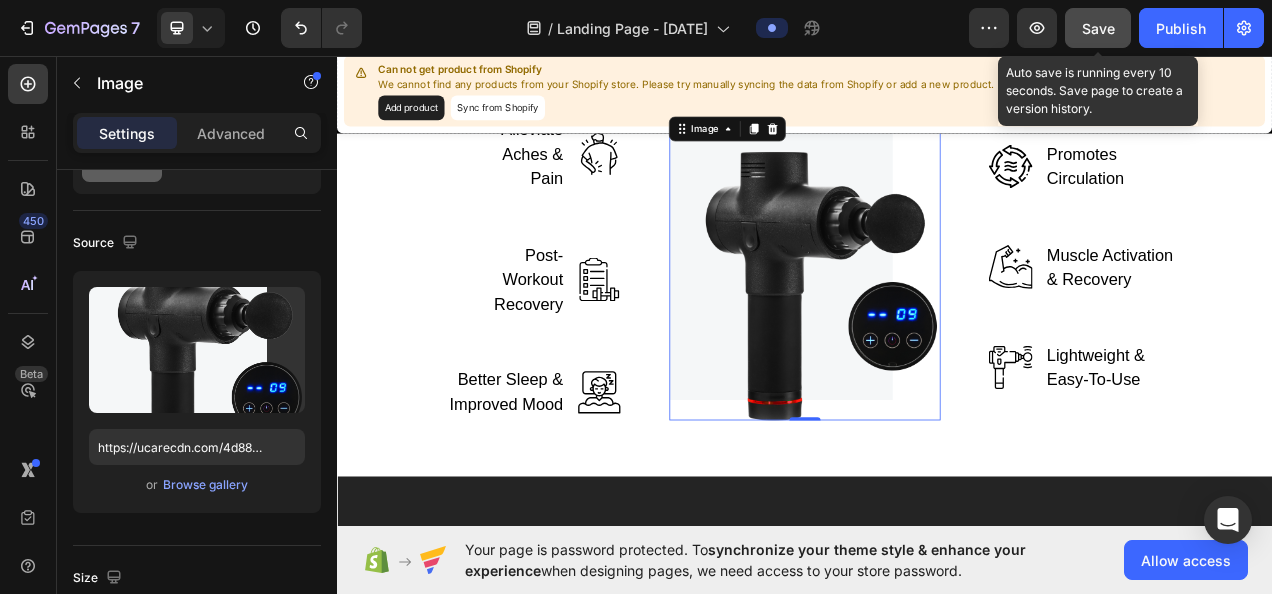 click on "Save" 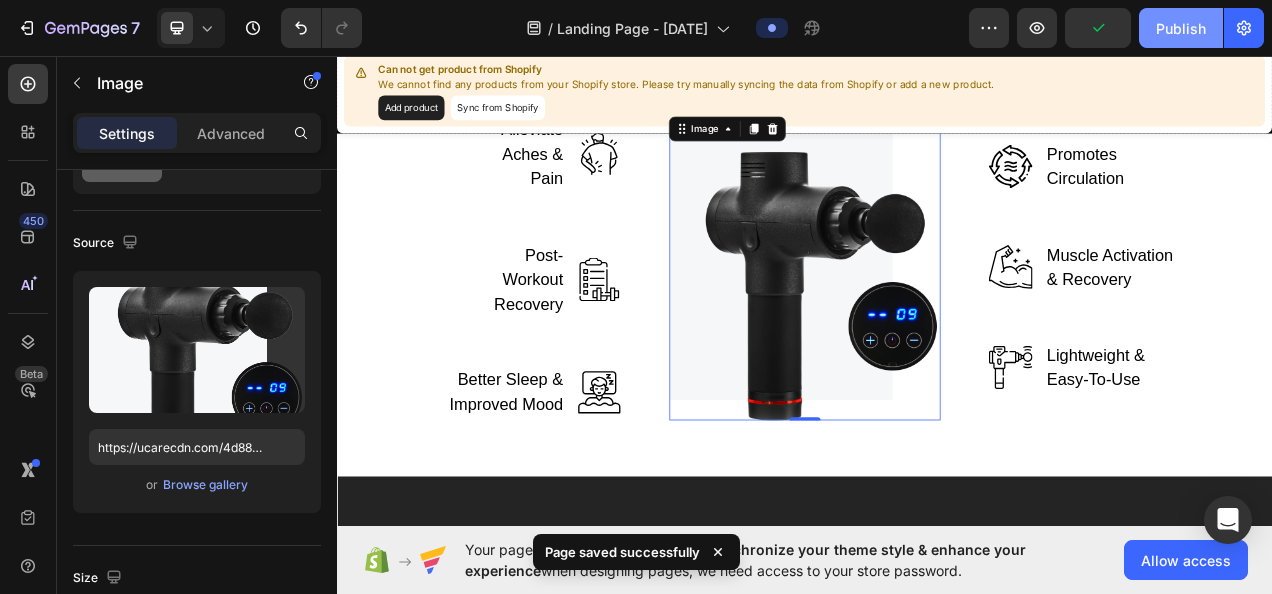 click on "Publish" at bounding box center (1181, 28) 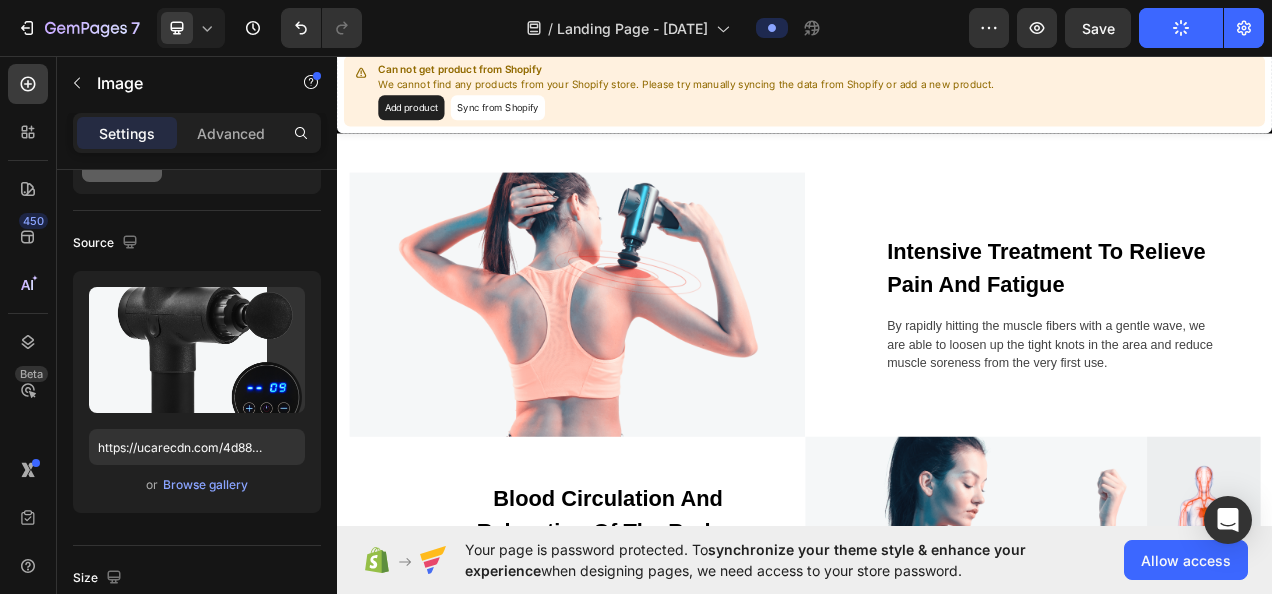 scroll, scrollTop: 800, scrollLeft: 0, axis: vertical 